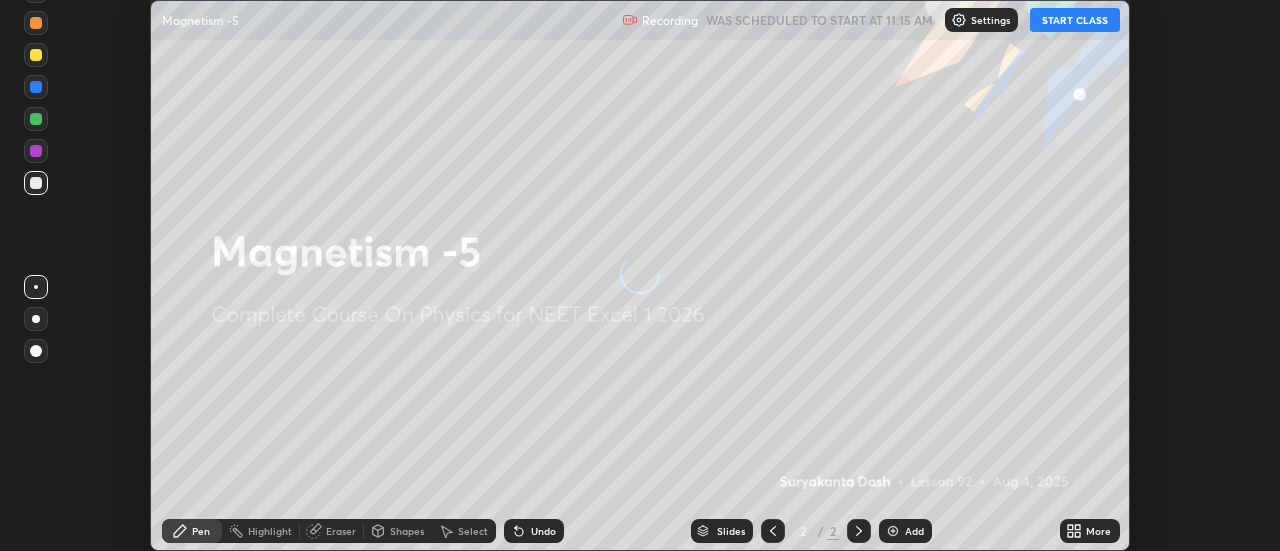 scroll, scrollTop: 0, scrollLeft: 0, axis: both 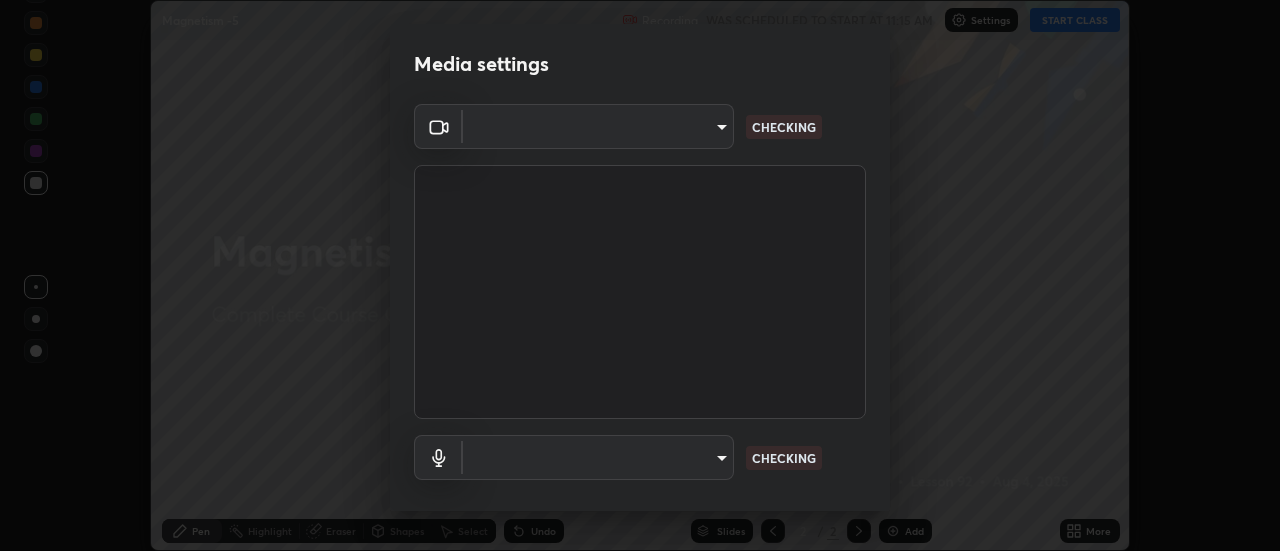 type on "dff715f2b8103cd99efd98edb1208d423aa6cea85c5a492e25875cbf54650d32" 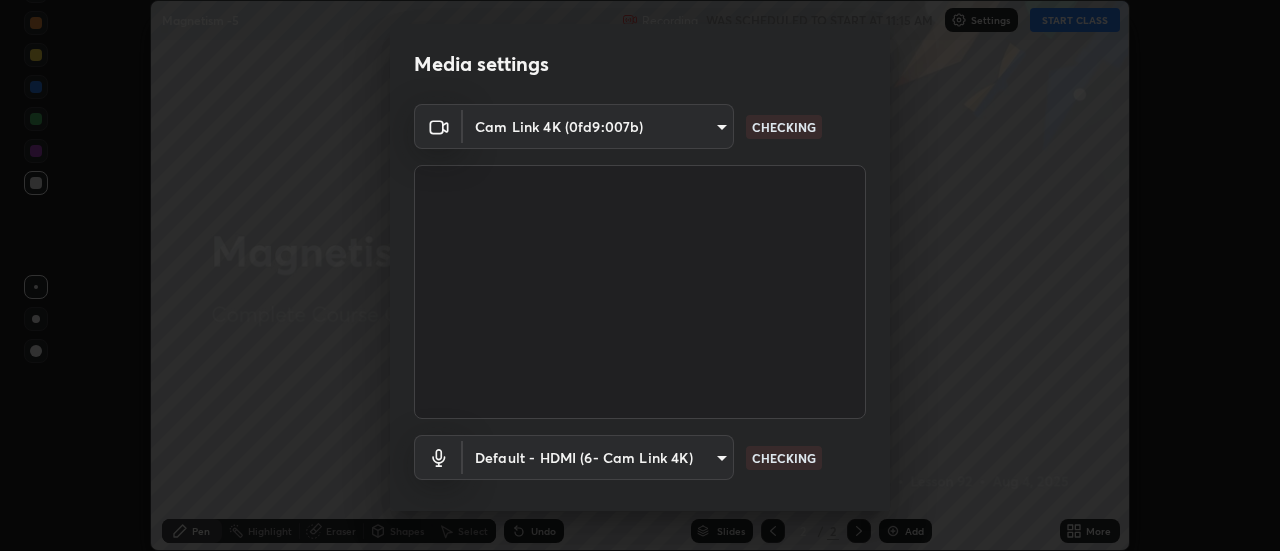 scroll, scrollTop: 105, scrollLeft: 0, axis: vertical 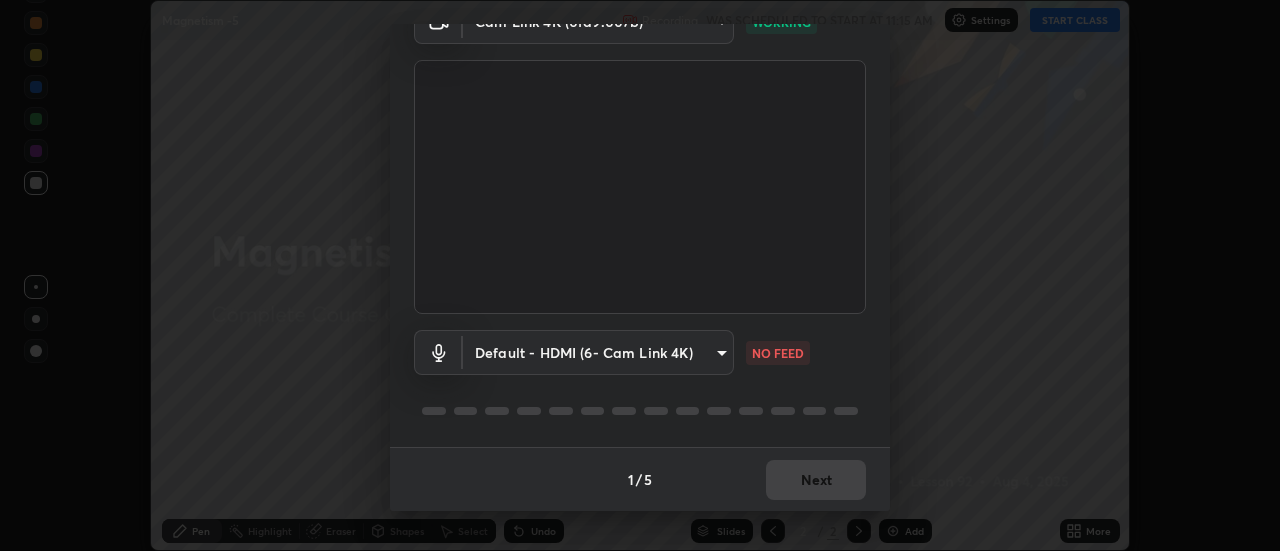 click on "Erase all Magnetism -5 Recording WAS SCHEDULED TO START AT  11:15 AM Settings START CLASS Setting up your live class Magnetism -5 • L92 of Complete Course On Physics for NEET Excel 1 2026 [PERSON] Pen Highlight Eraser Shapes Select Undo Slides 2 / 2 Add More No doubts shared Encourage your learners to ask a doubt for better clarity Report an issue Reason for reporting Buffering Chat not working Audio - Video sync issue Educator video quality low ​ Attach an image Report Media settings Cam Link 4K (0fd9:007b) dff715f2b8103cd99efd98edb1208d423aa6cea85c5a492e25875cbf54650d32 WORKING Default - HDMI (6- Cam Link 4K) default NO FEED 1 / 5 Next" at bounding box center (640, 275) 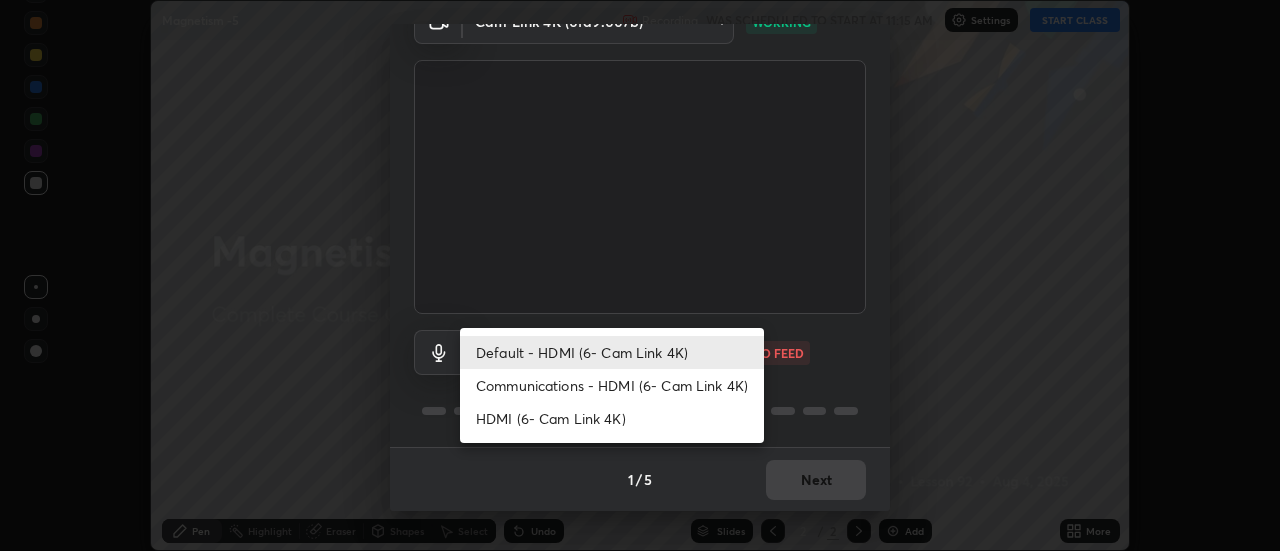 click on "Communications - HDMI (6- Cam Link 4K)" at bounding box center (612, 385) 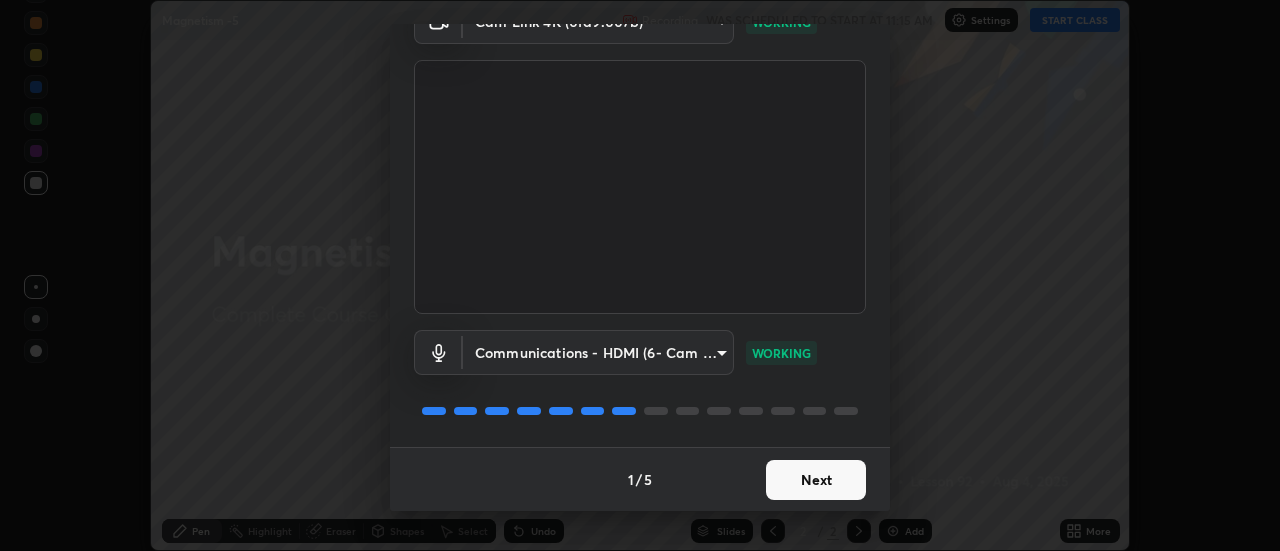 click on "Next" at bounding box center (816, 480) 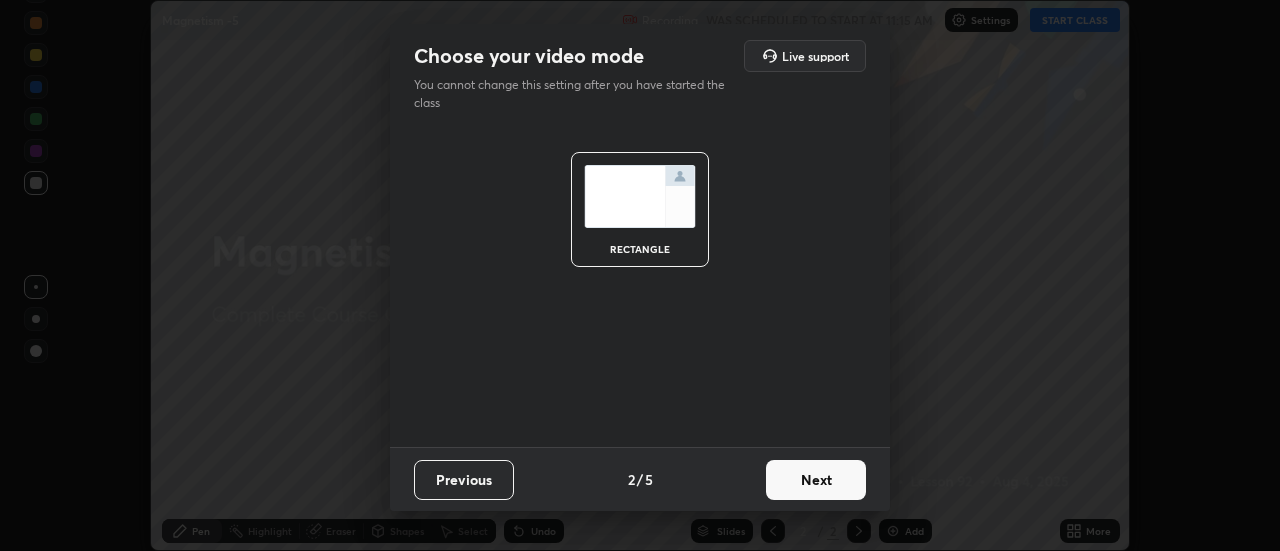 click on "Next" at bounding box center [816, 480] 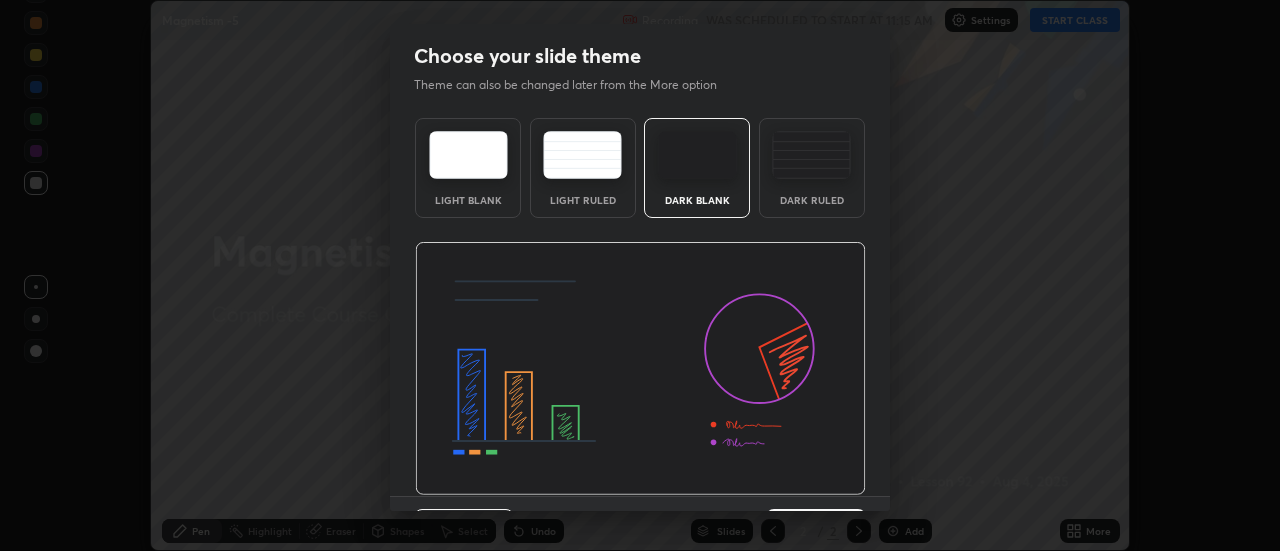 scroll, scrollTop: 49, scrollLeft: 0, axis: vertical 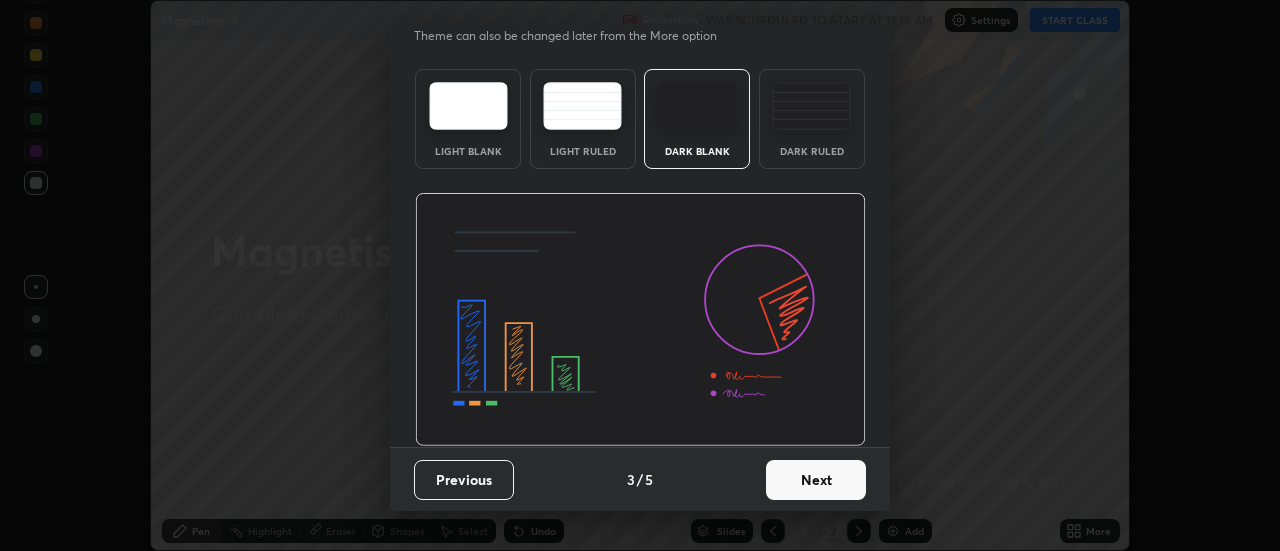 click on "Next" at bounding box center (816, 480) 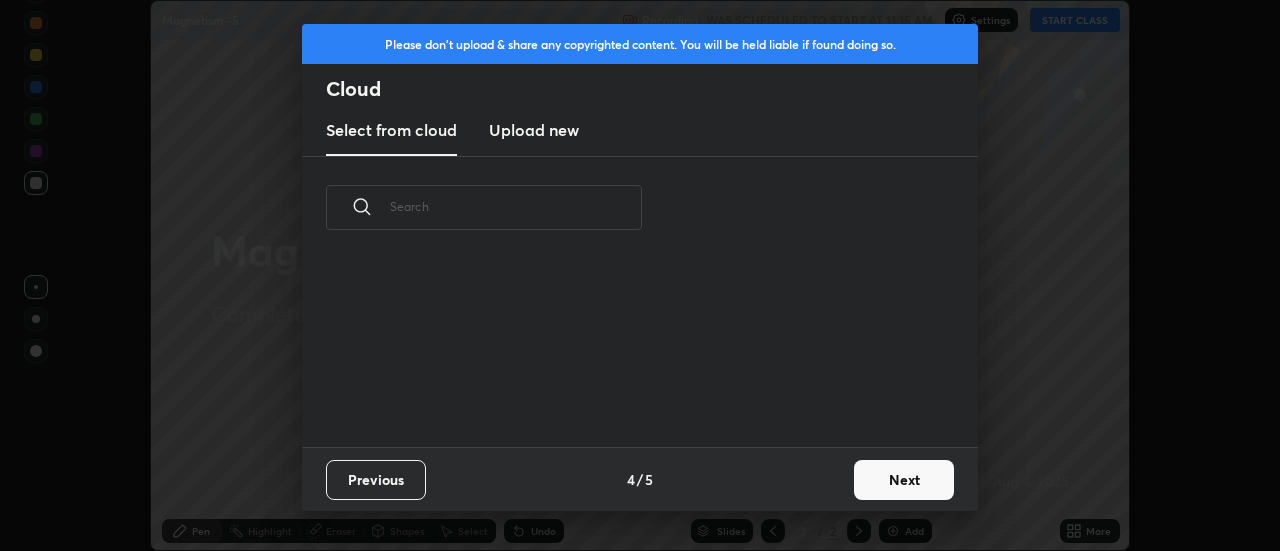 click on "Next" at bounding box center [904, 480] 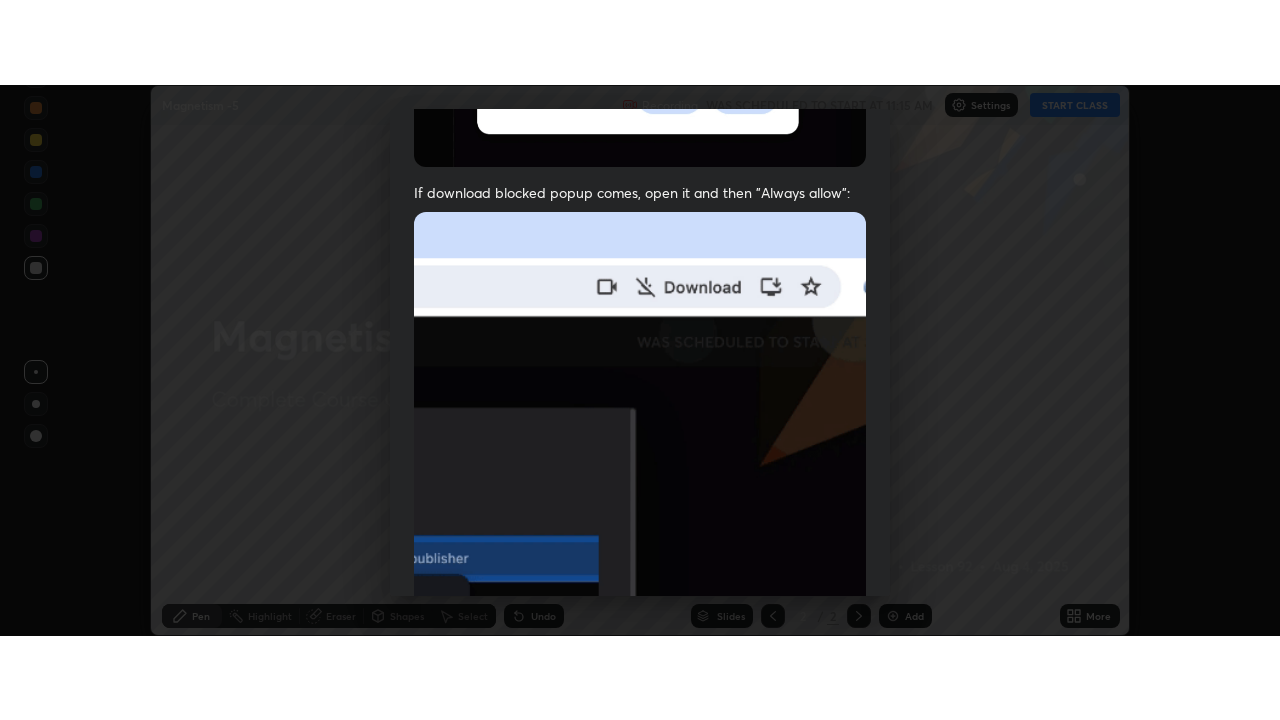 scroll, scrollTop: 513, scrollLeft: 0, axis: vertical 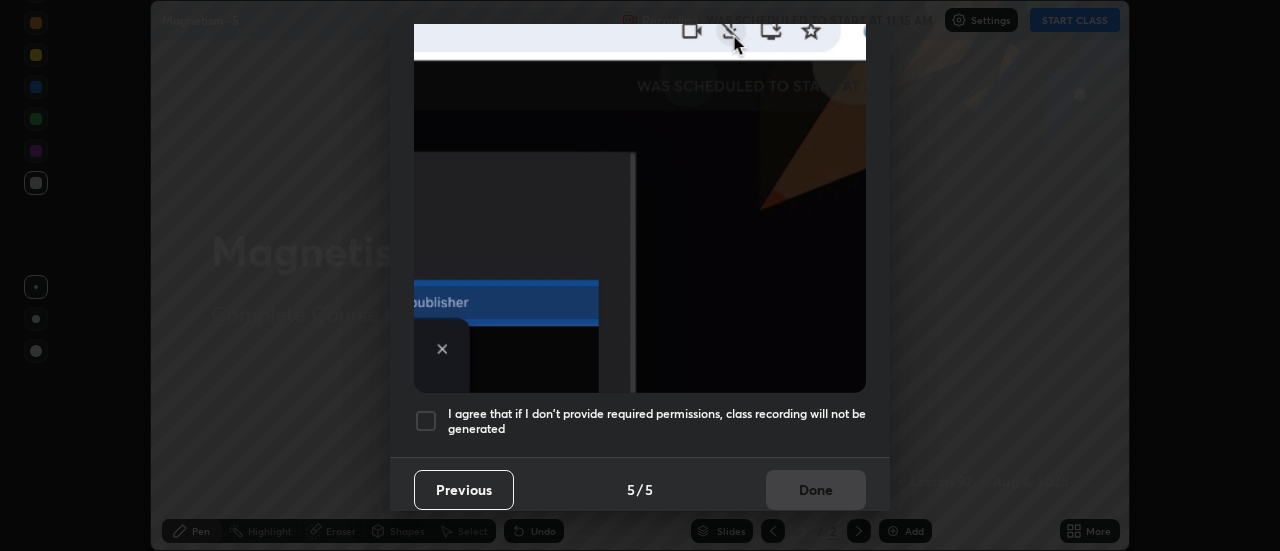 click at bounding box center [426, 421] 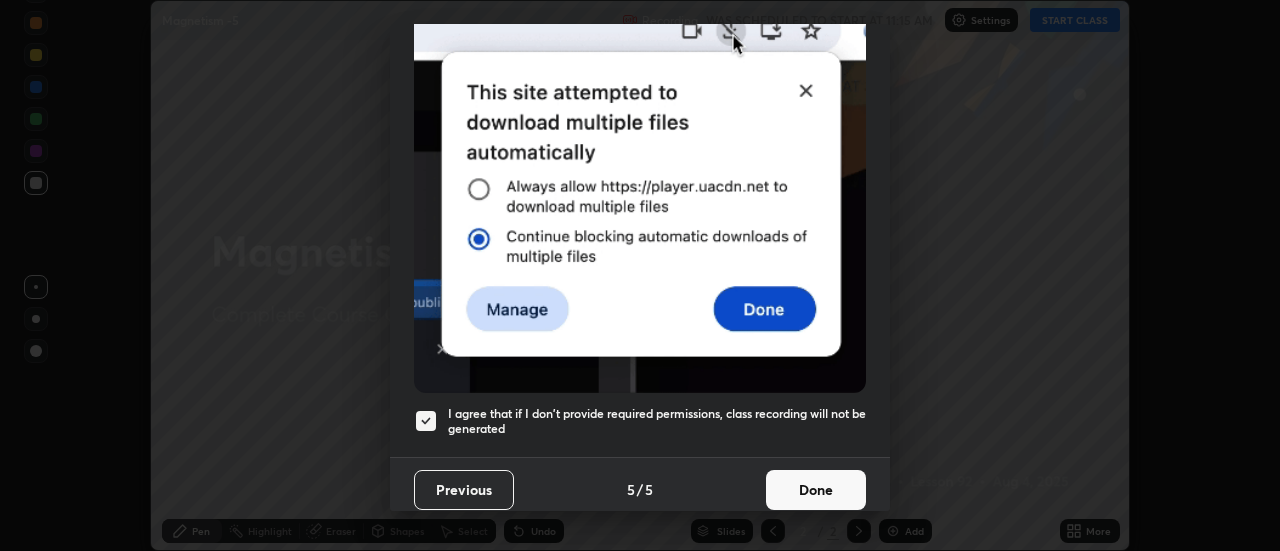 click on "Done" at bounding box center (816, 490) 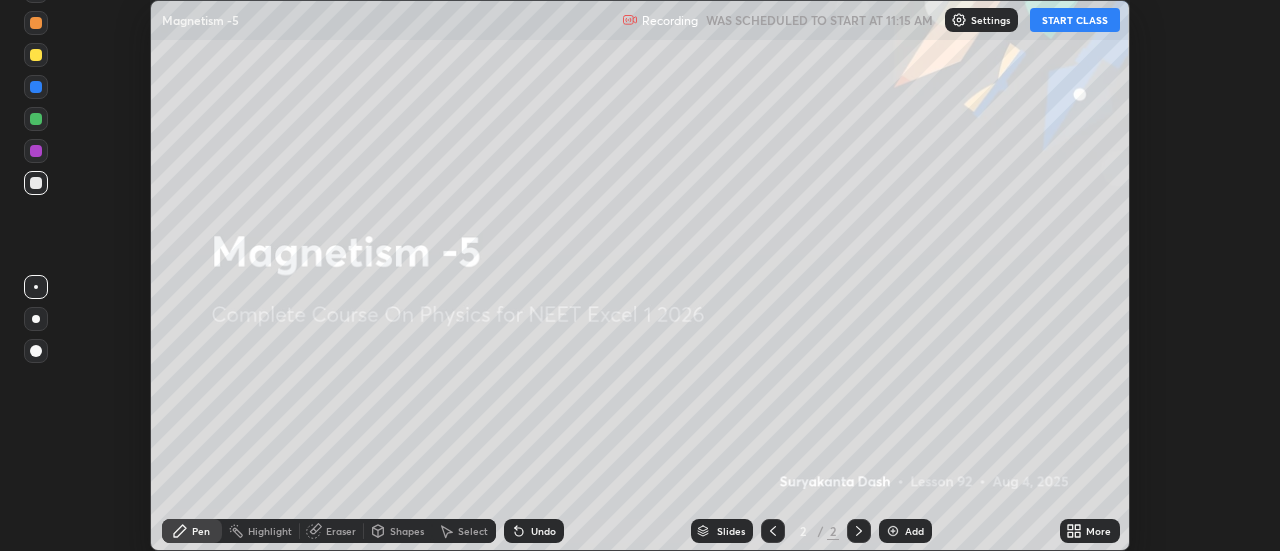 click at bounding box center [893, 531] 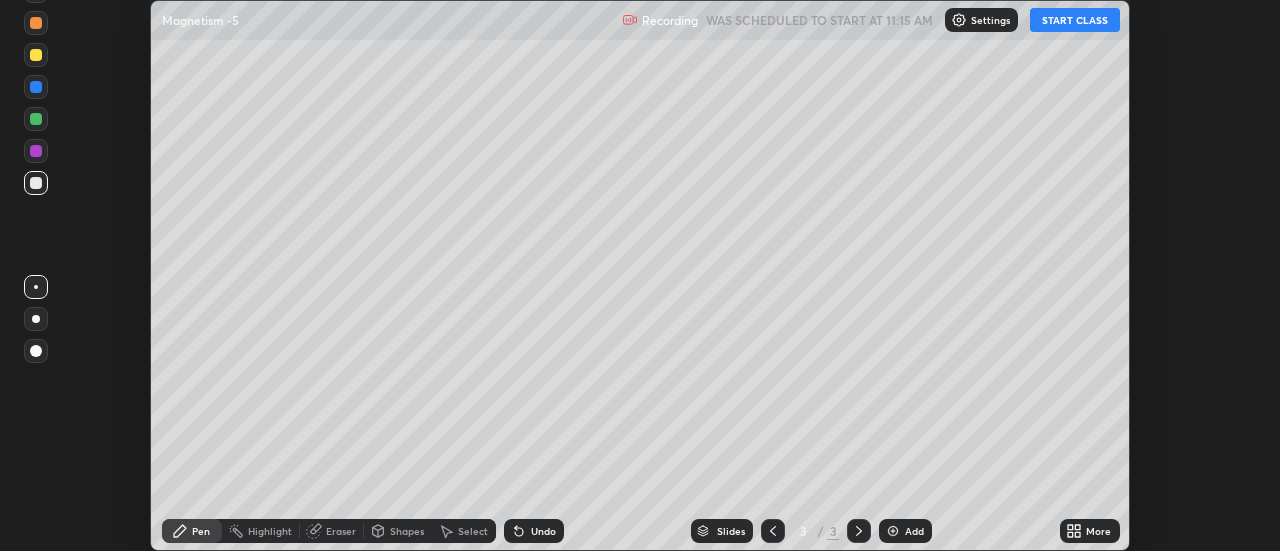 click 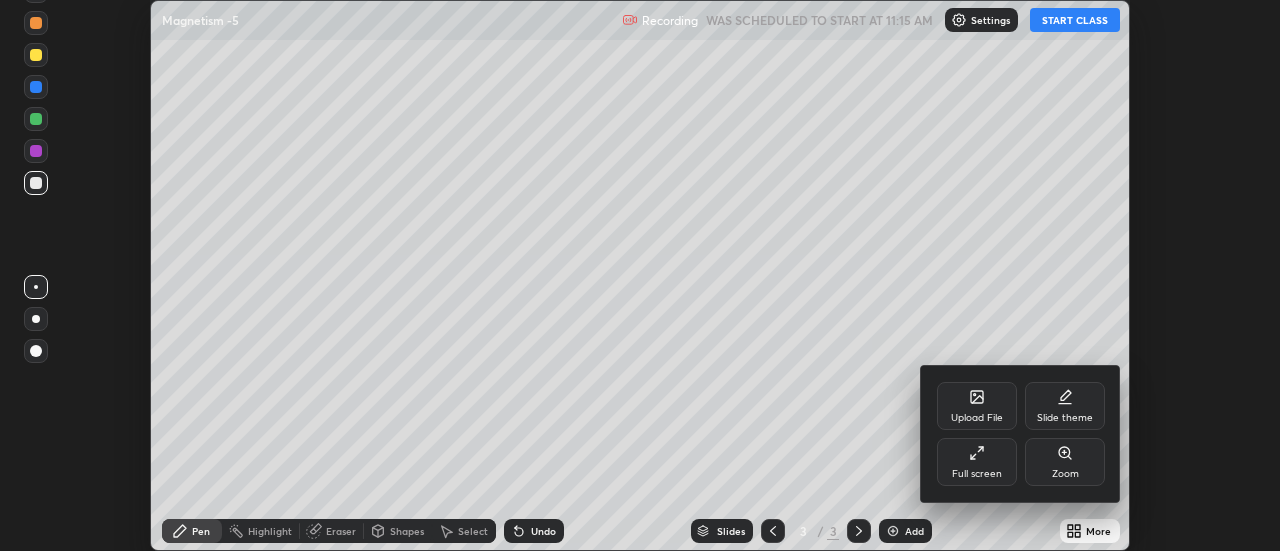click on "Full screen" at bounding box center [977, 474] 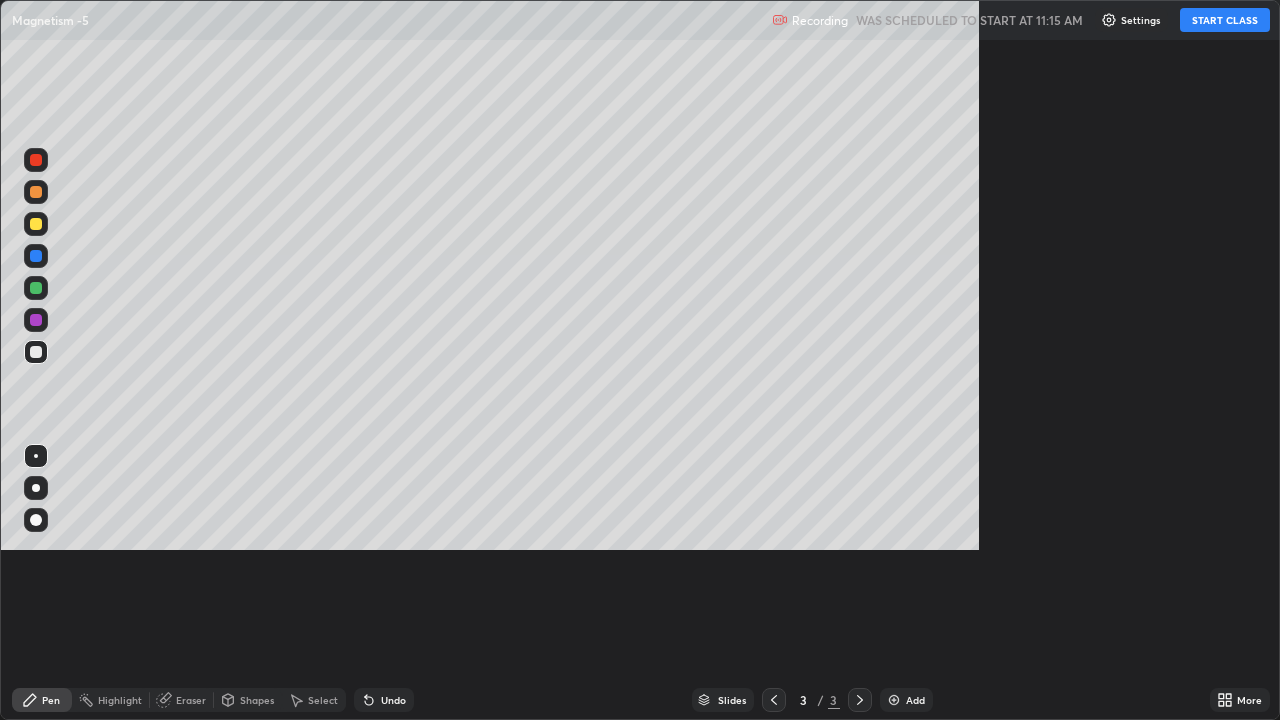 scroll, scrollTop: 99280, scrollLeft: 98720, axis: both 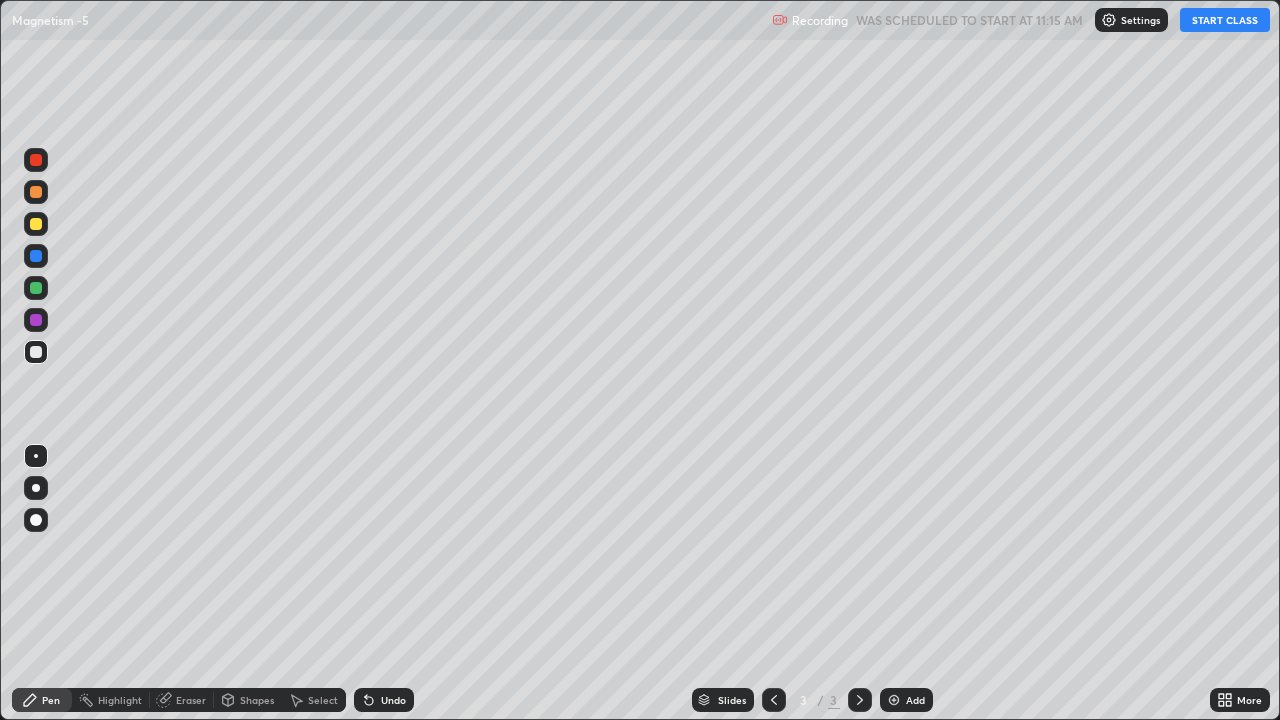 click on "START CLASS" at bounding box center (1225, 20) 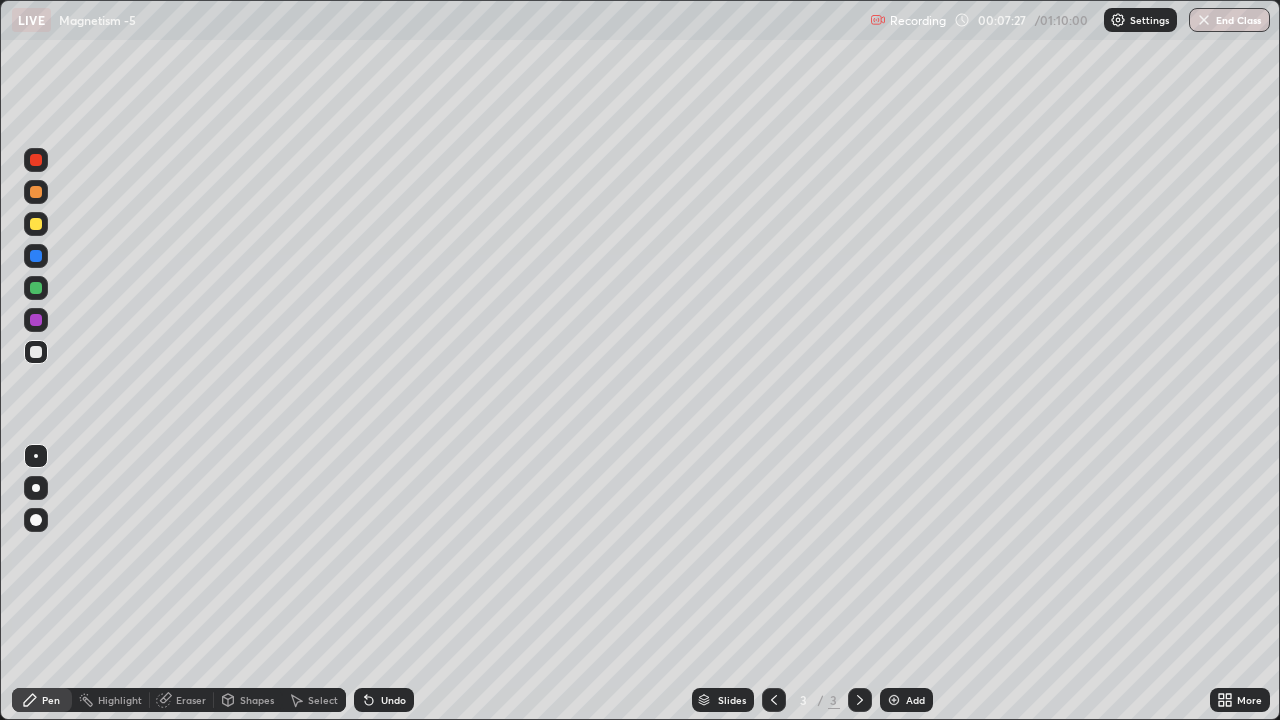 click on "Add" at bounding box center (915, 700) 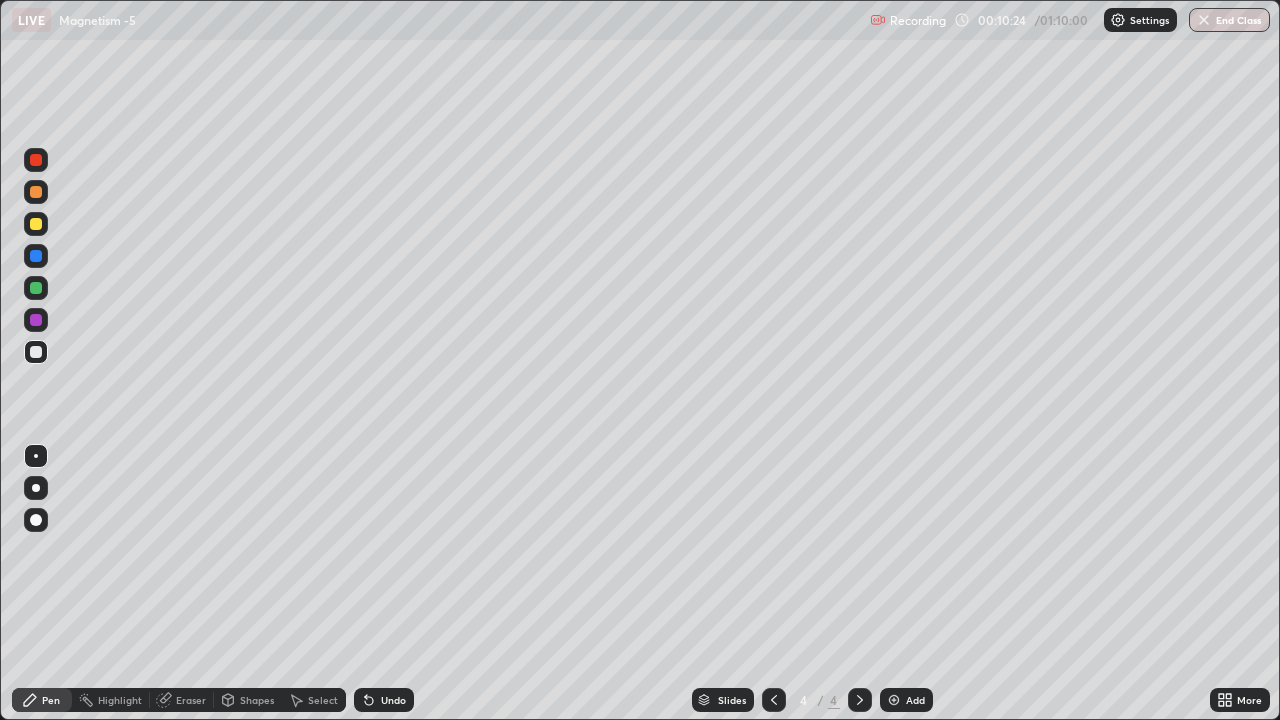 click on "Add" at bounding box center [915, 700] 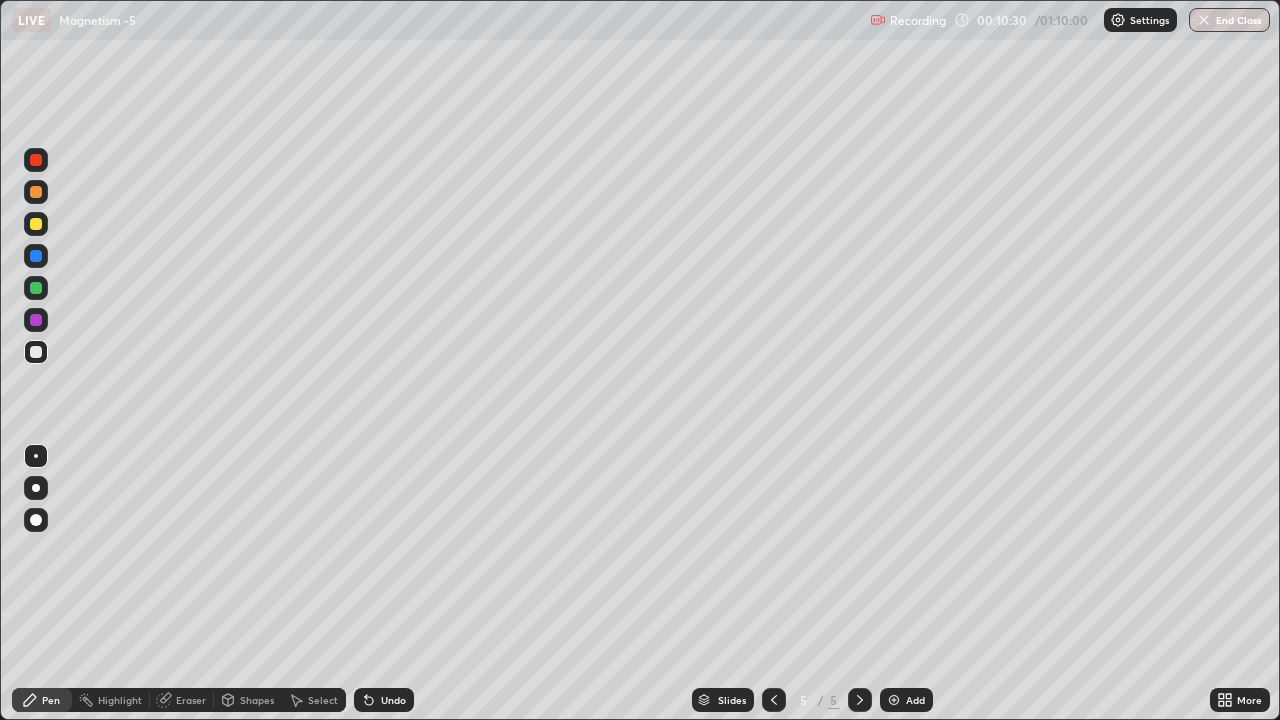 click at bounding box center [36, 288] 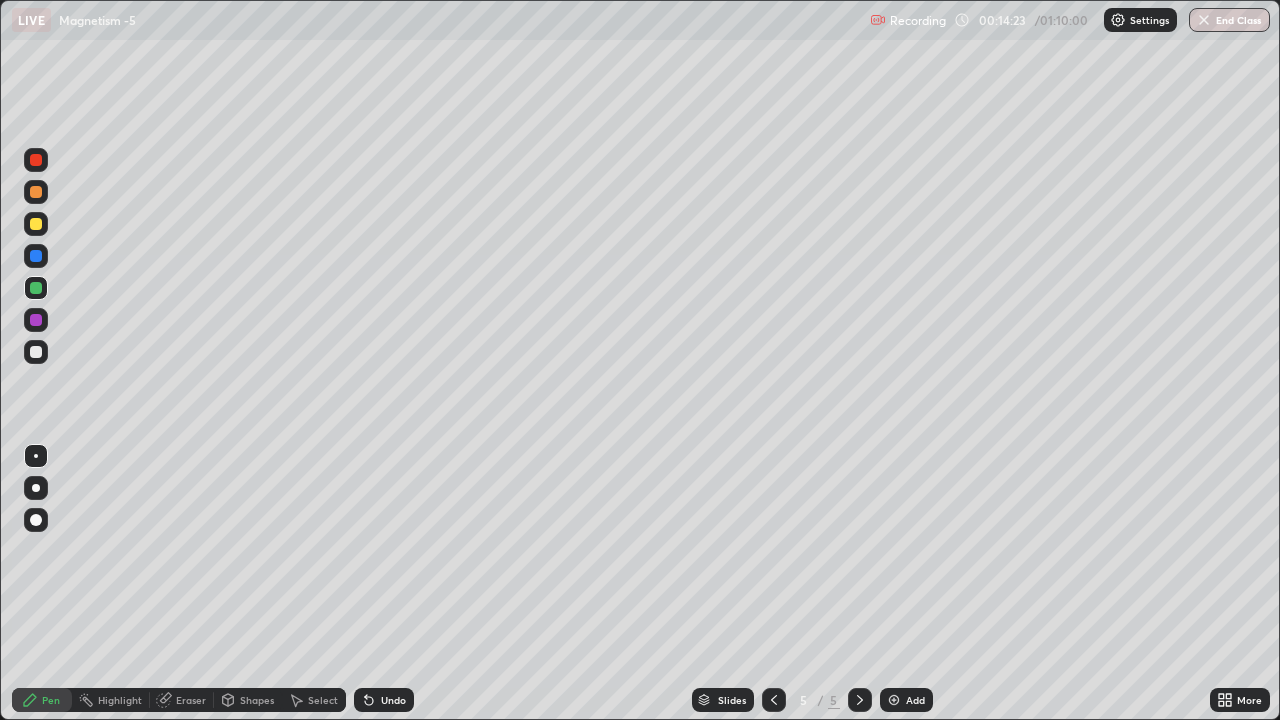 click at bounding box center [36, 320] 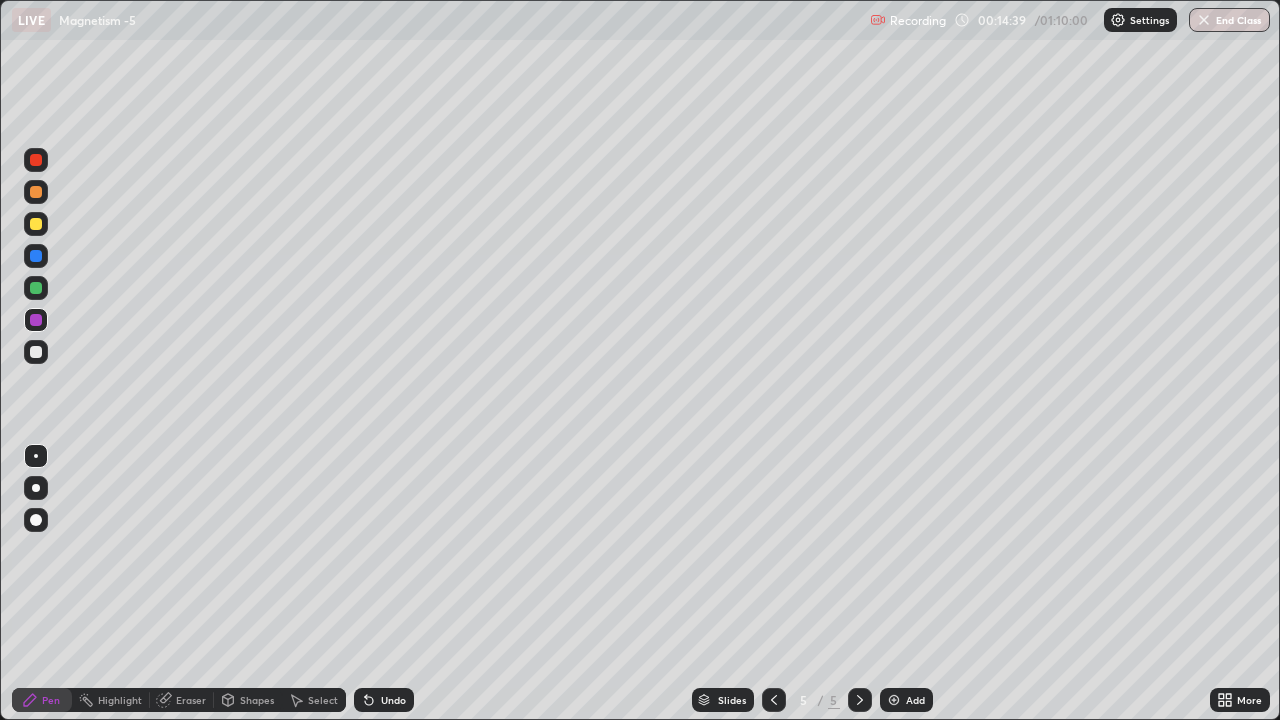 click at bounding box center [36, 288] 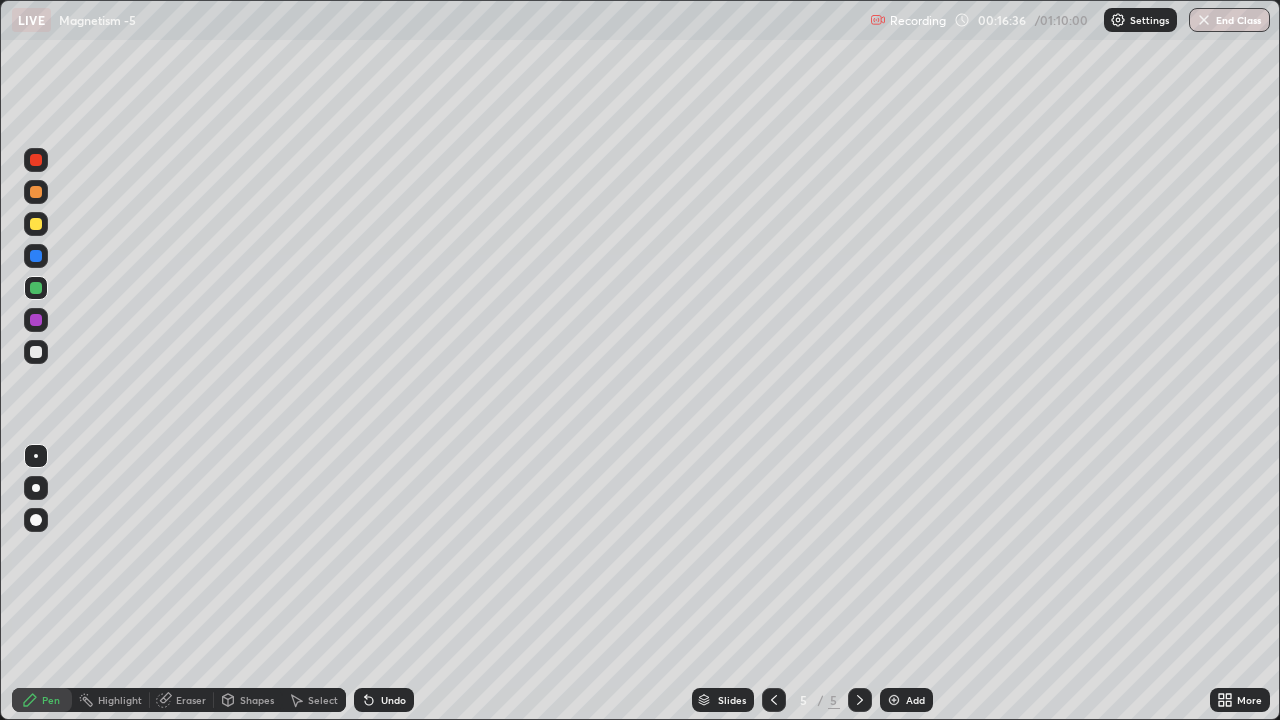 click at bounding box center (36, 320) 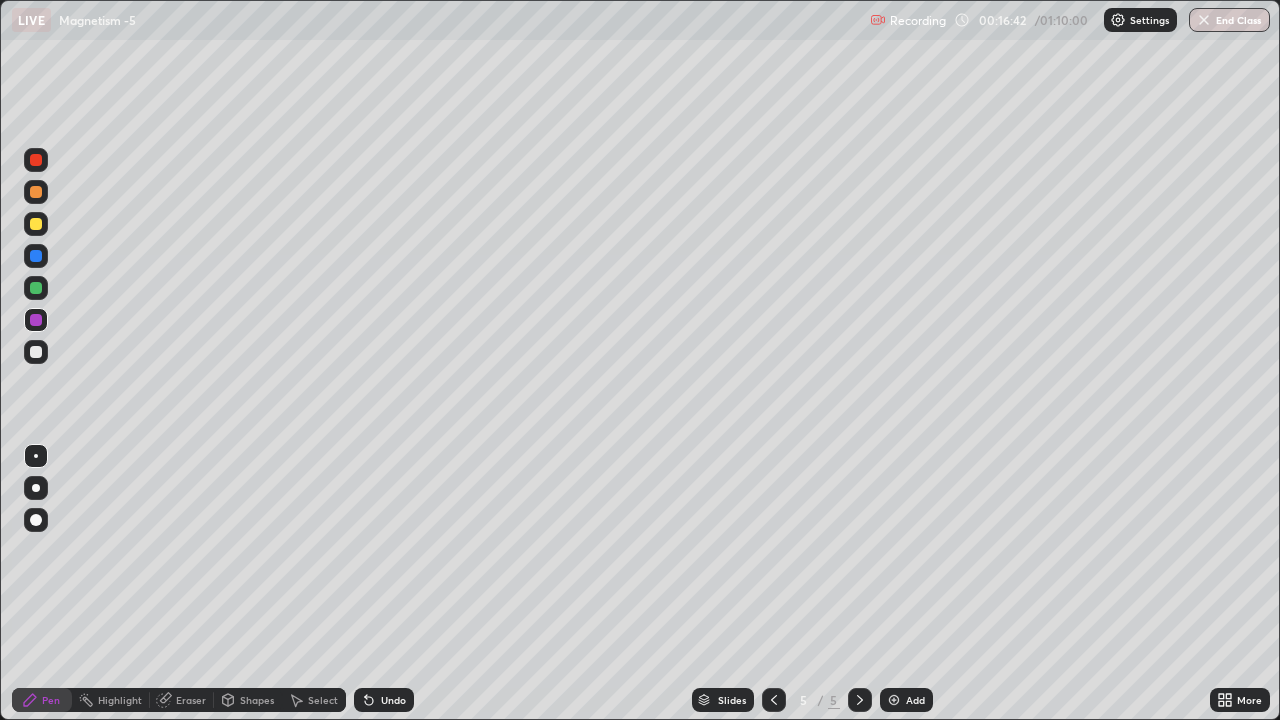click at bounding box center (36, 288) 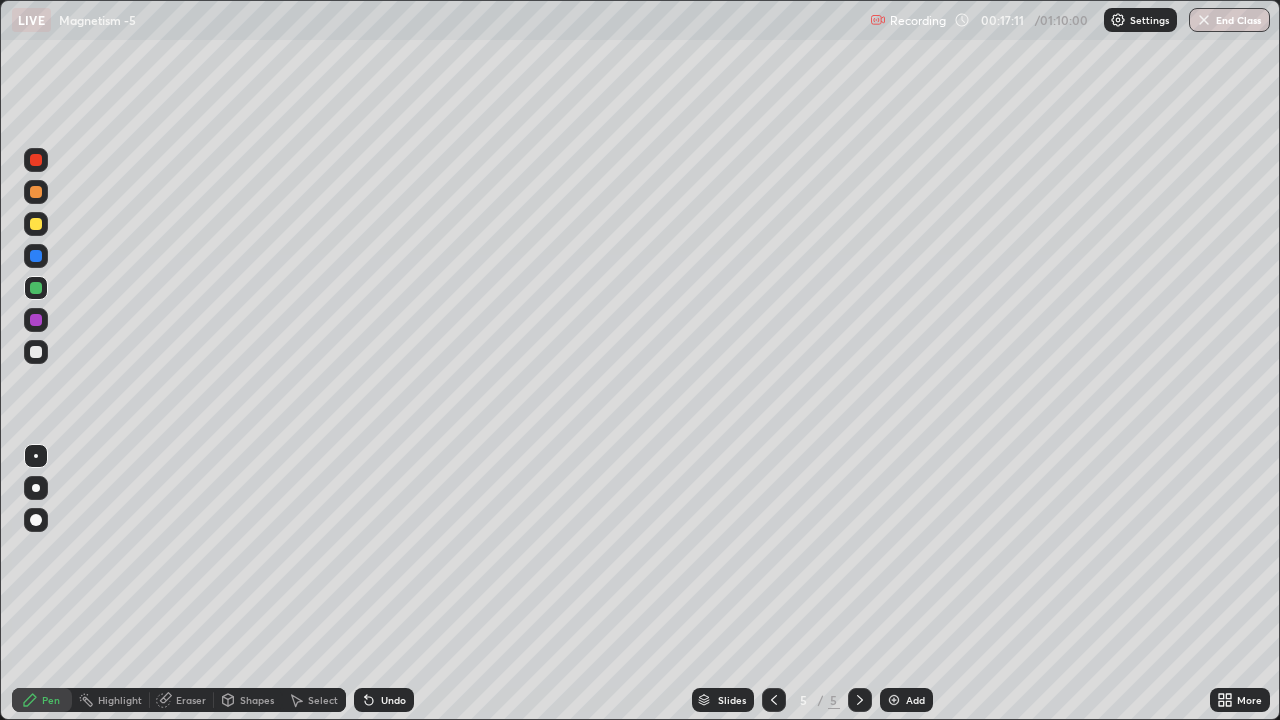 click on "Undo" at bounding box center (393, 700) 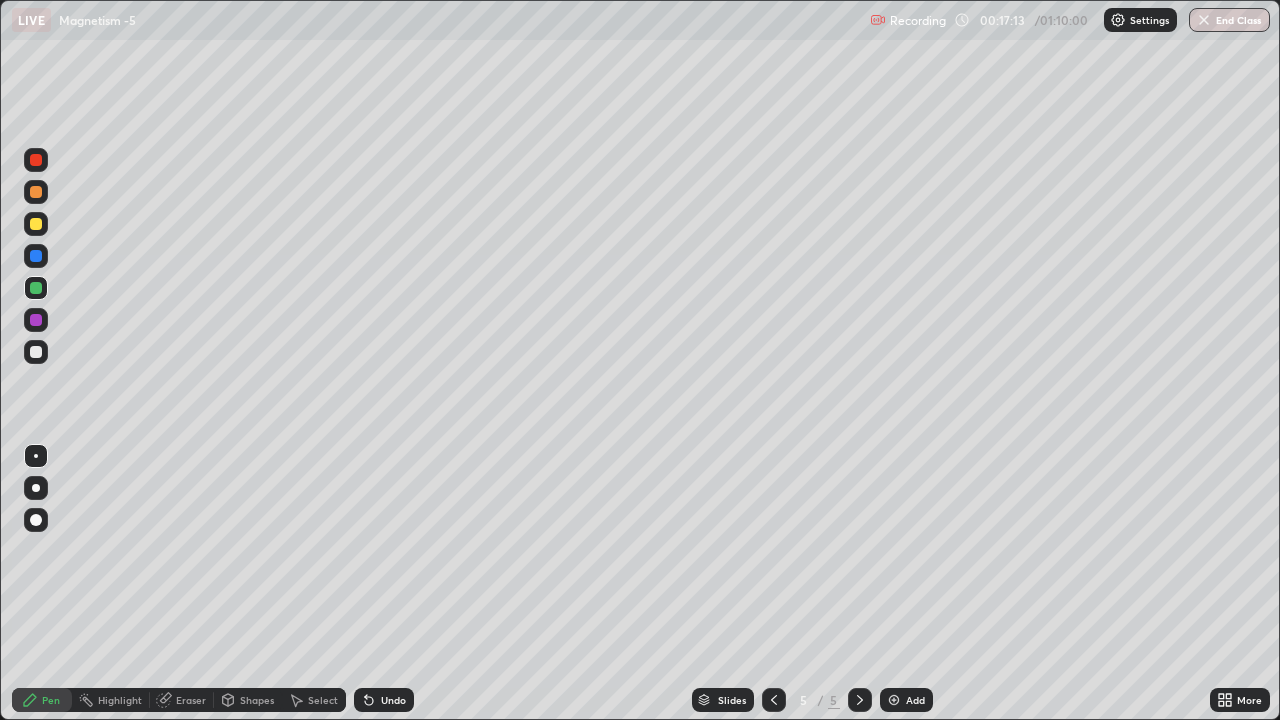 click on "Undo" at bounding box center [393, 700] 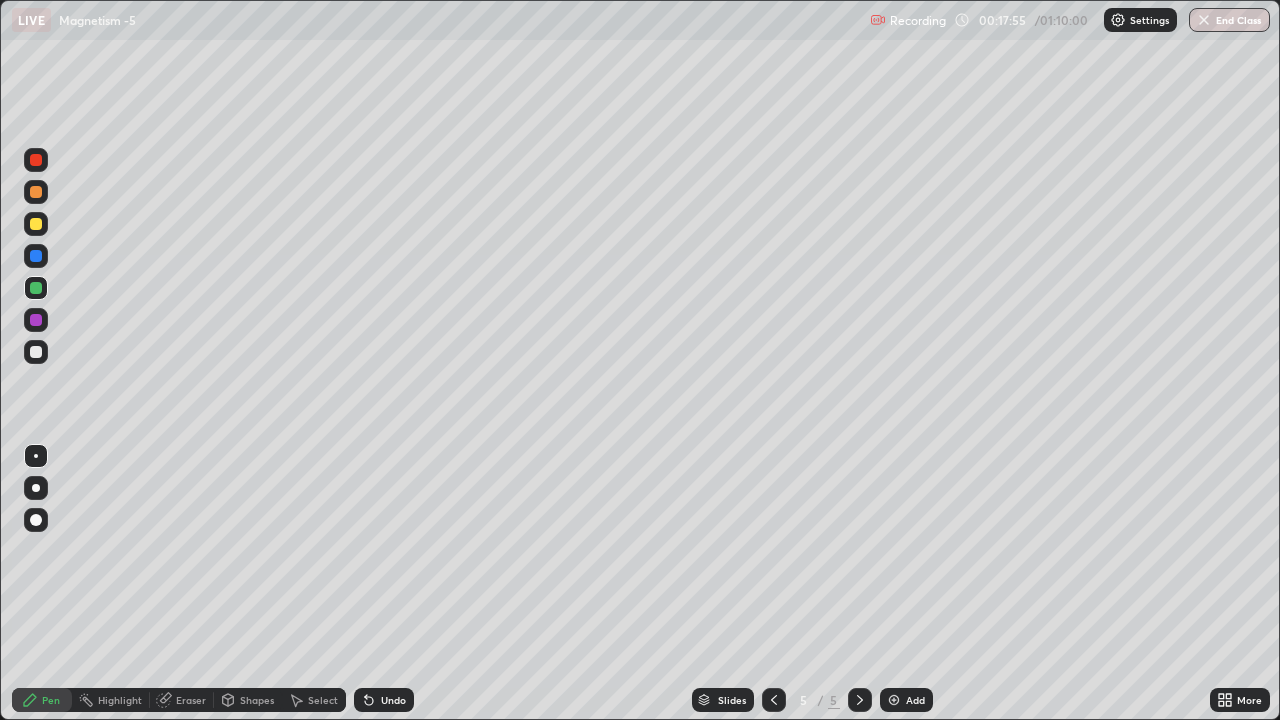 click on "Undo" at bounding box center (393, 700) 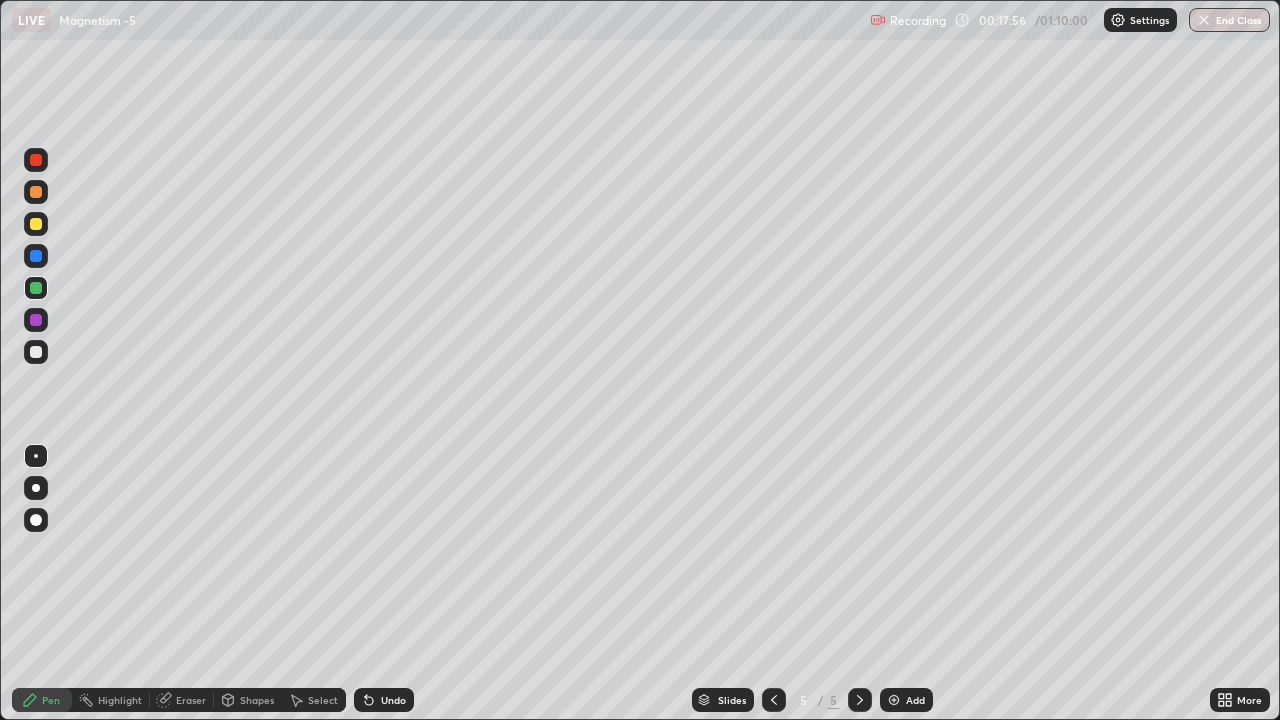 click on "Undo" at bounding box center (393, 700) 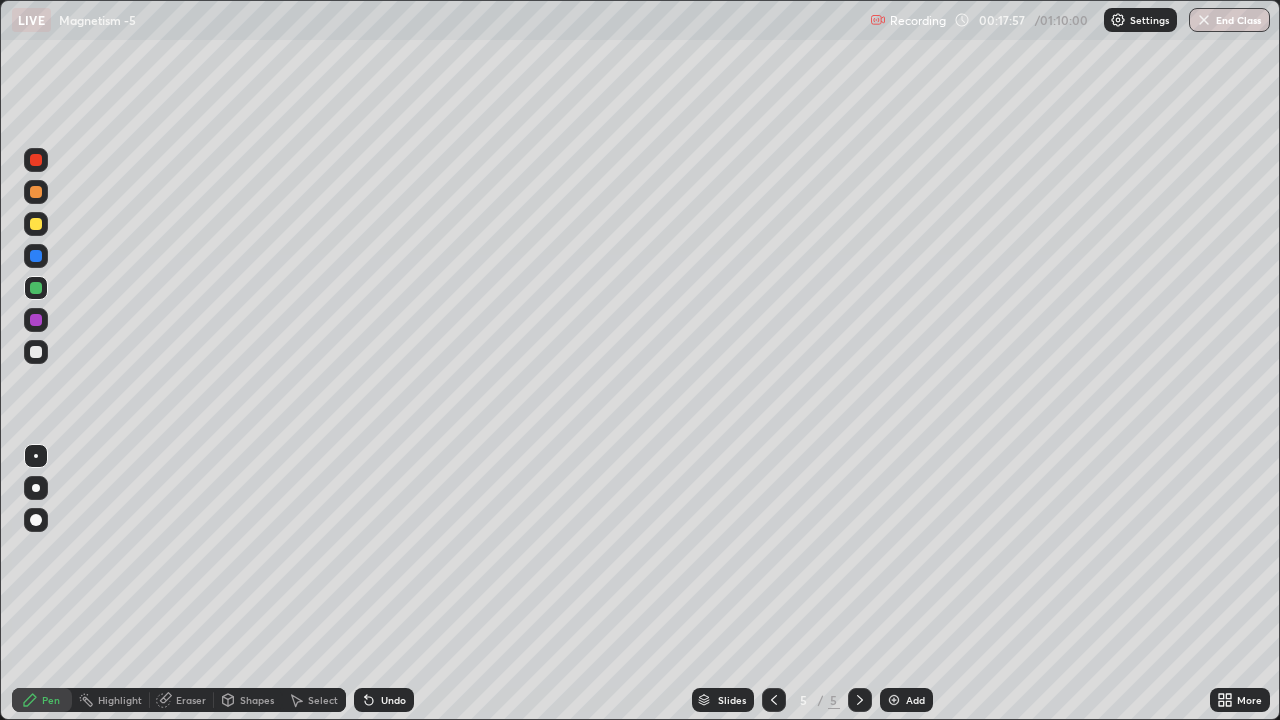 click on "Undo" at bounding box center [393, 700] 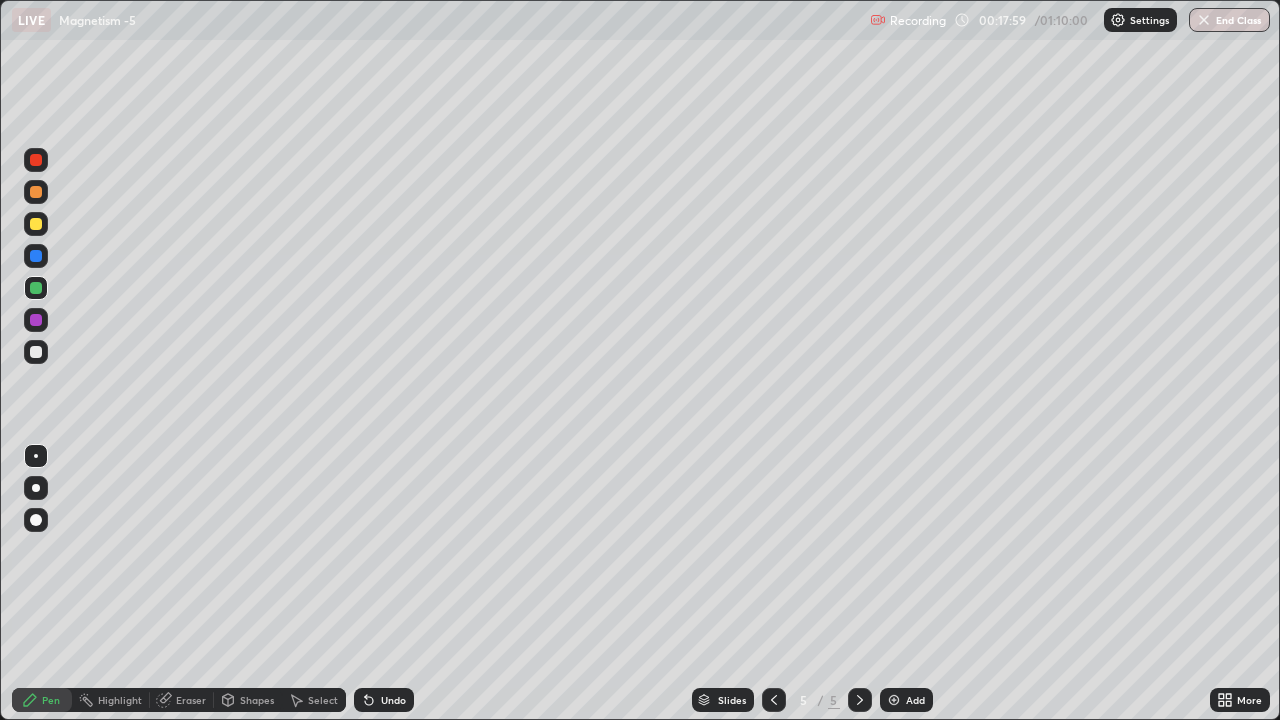 click on "Undo" at bounding box center (384, 700) 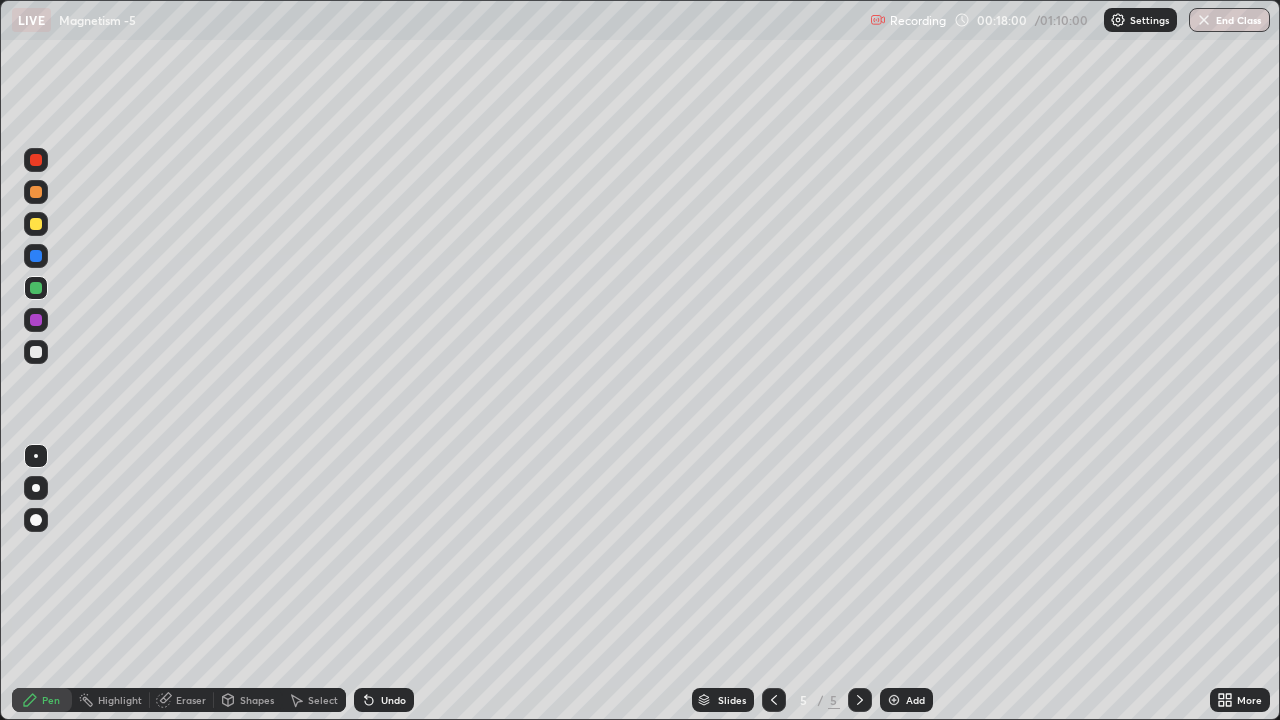 click on "Undo" at bounding box center (393, 700) 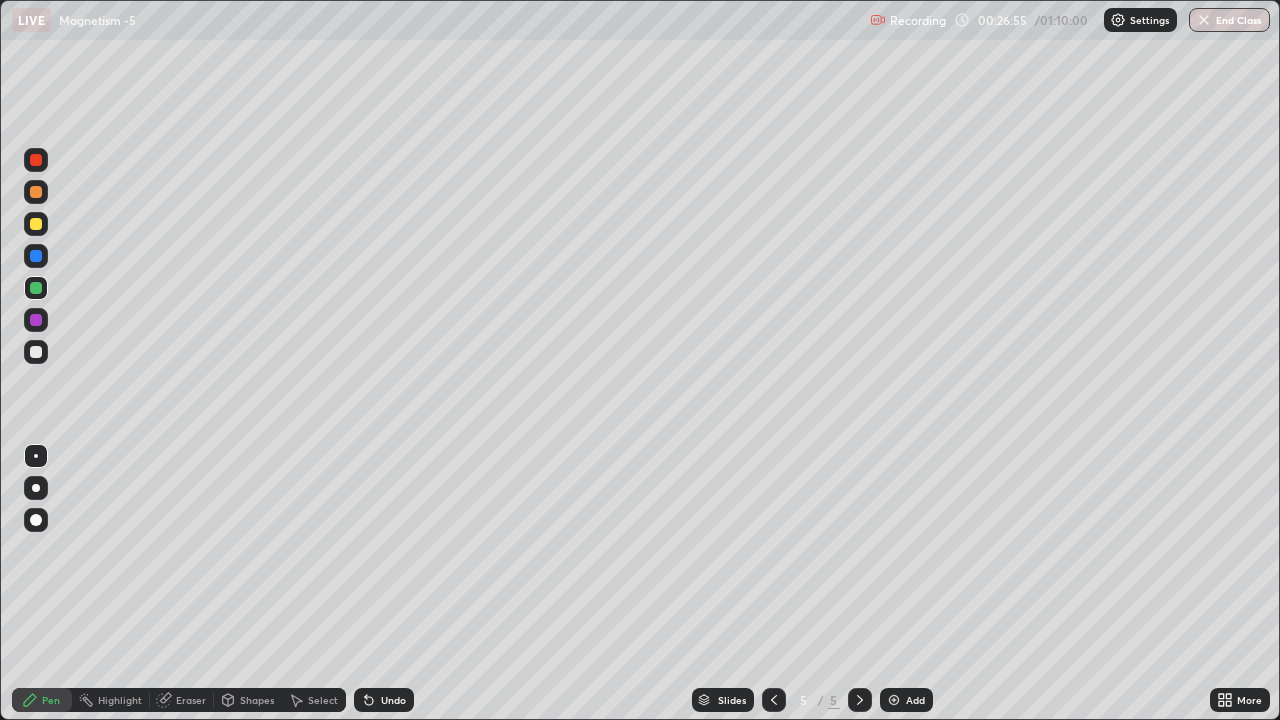 click at bounding box center [894, 700] 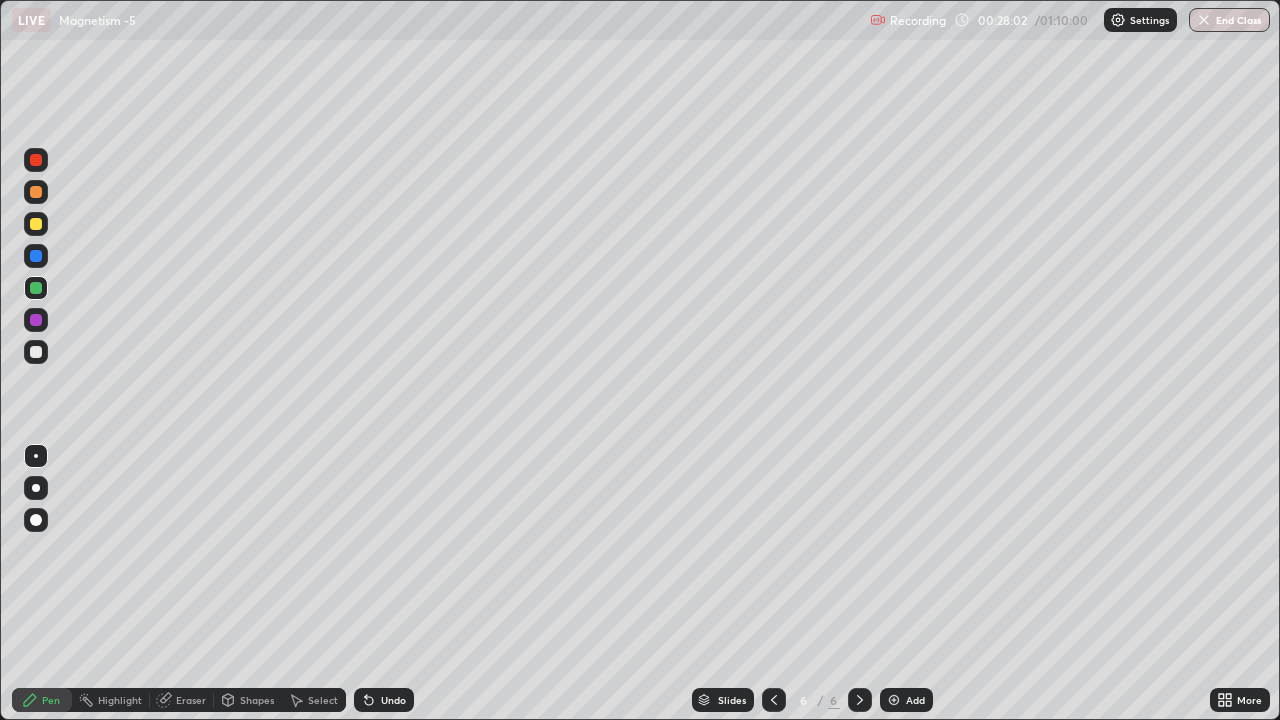 click on "Undo" at bounding box center [393, 700] 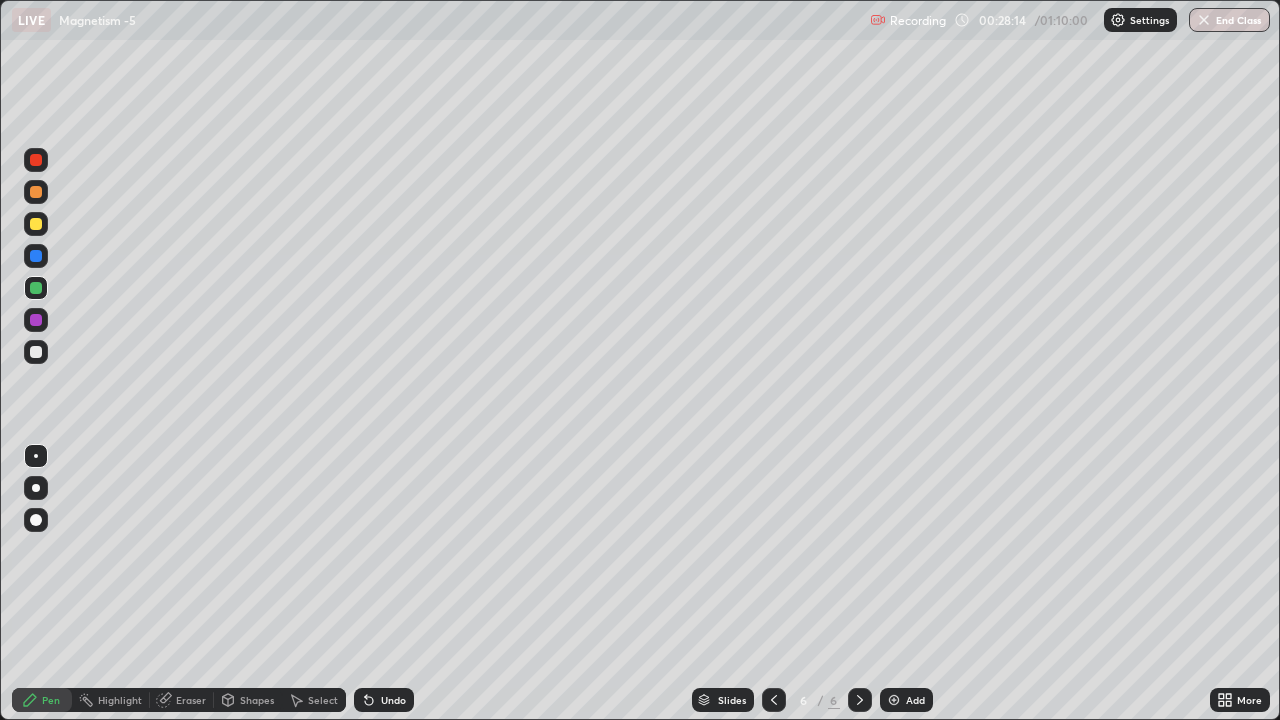 click at bounding box center [36, 320] 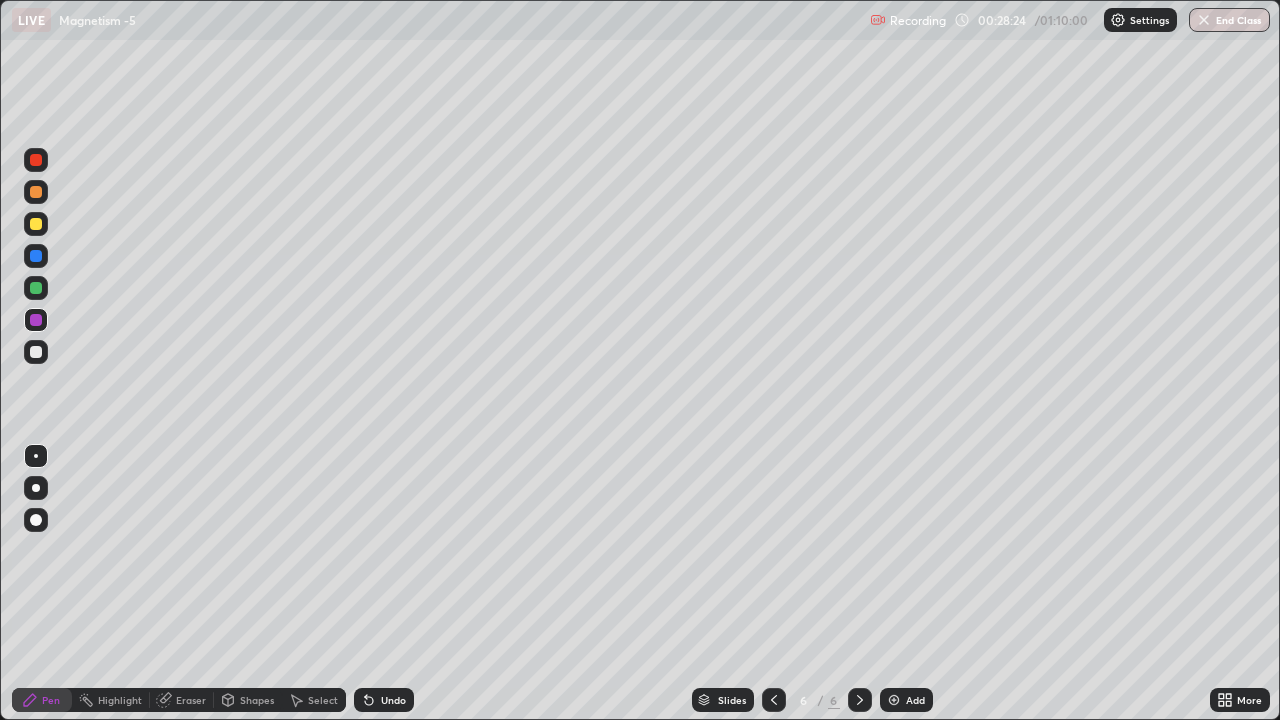 click at bounding box center [774, 700] 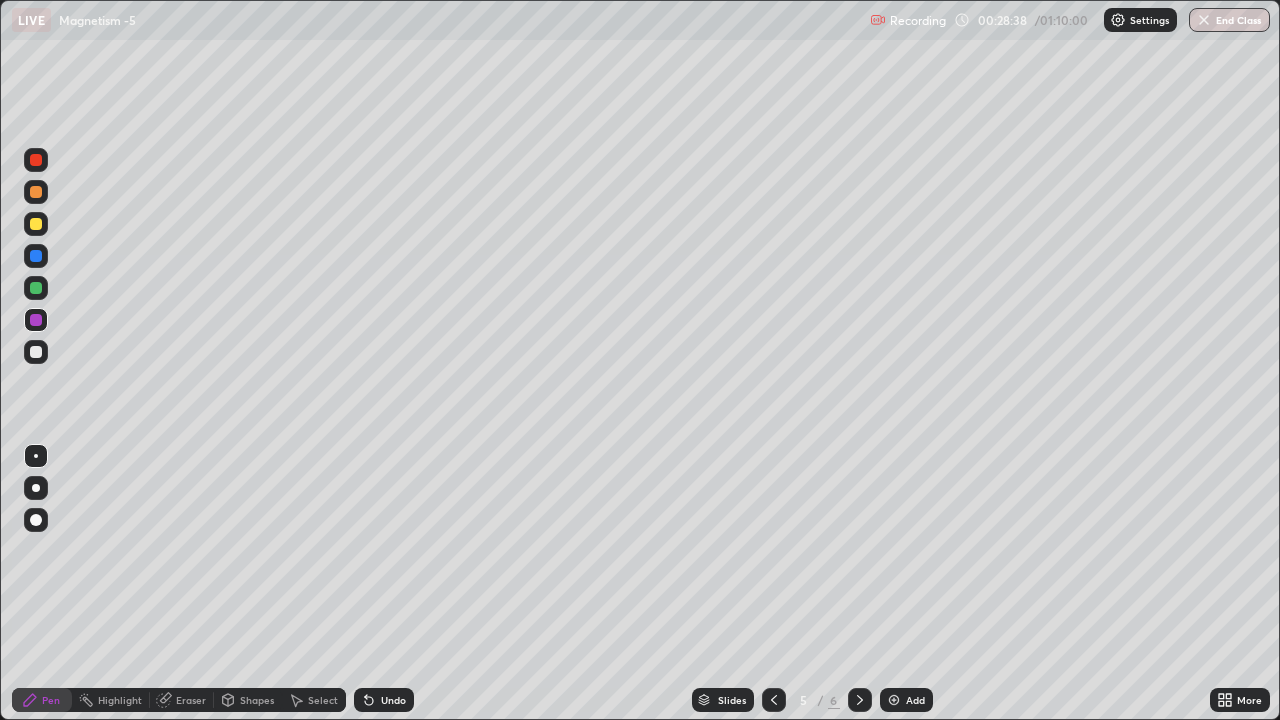 click 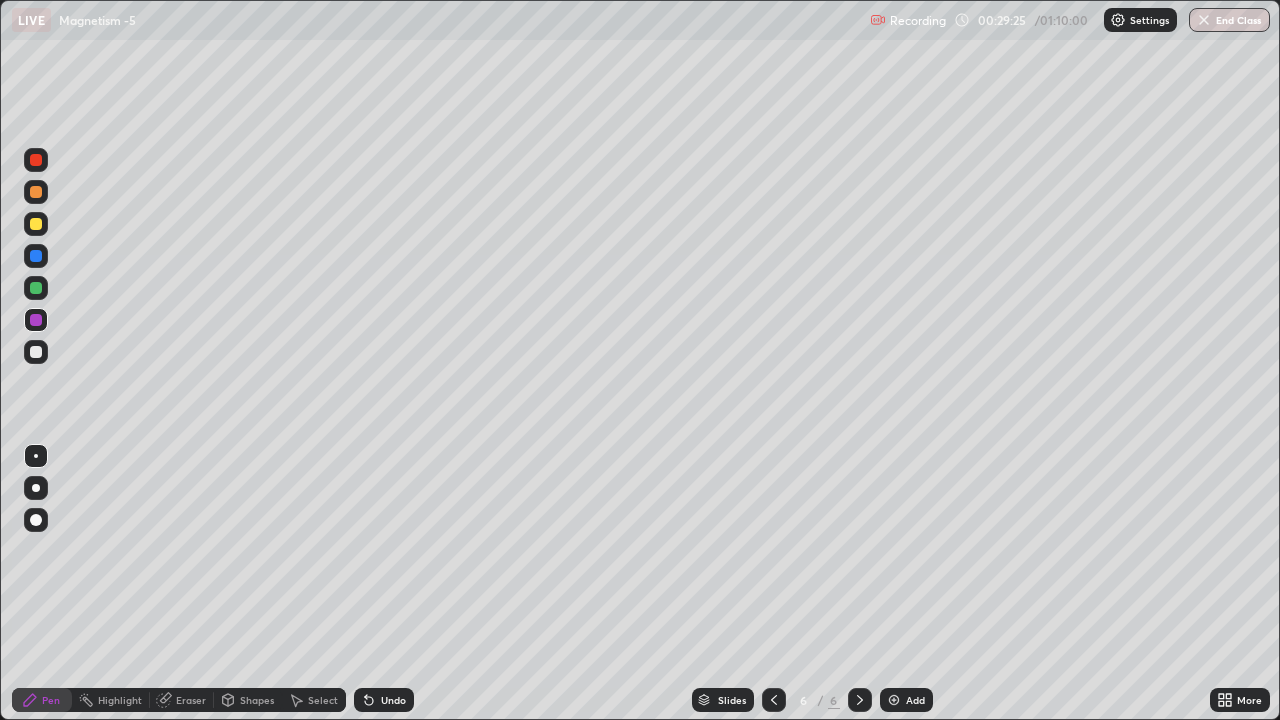 click at bounding box center [36, 288] 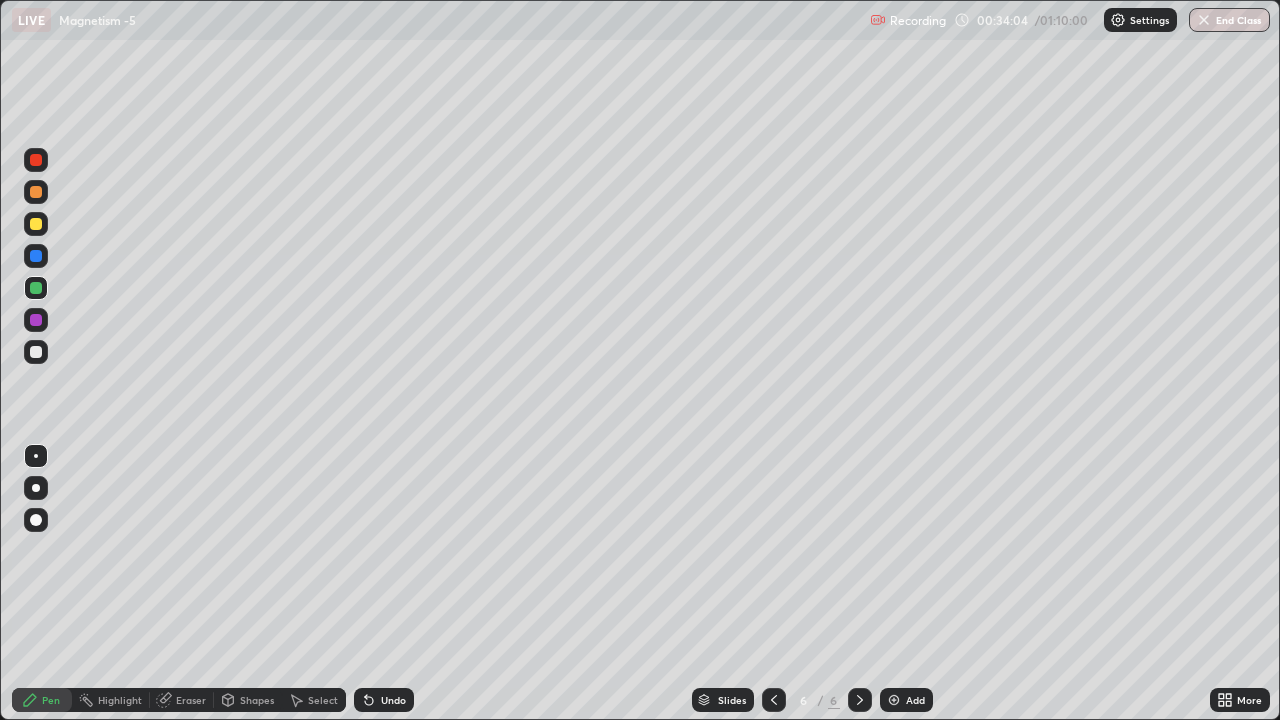 click on "Erase all" at bounding box center (36, 360) 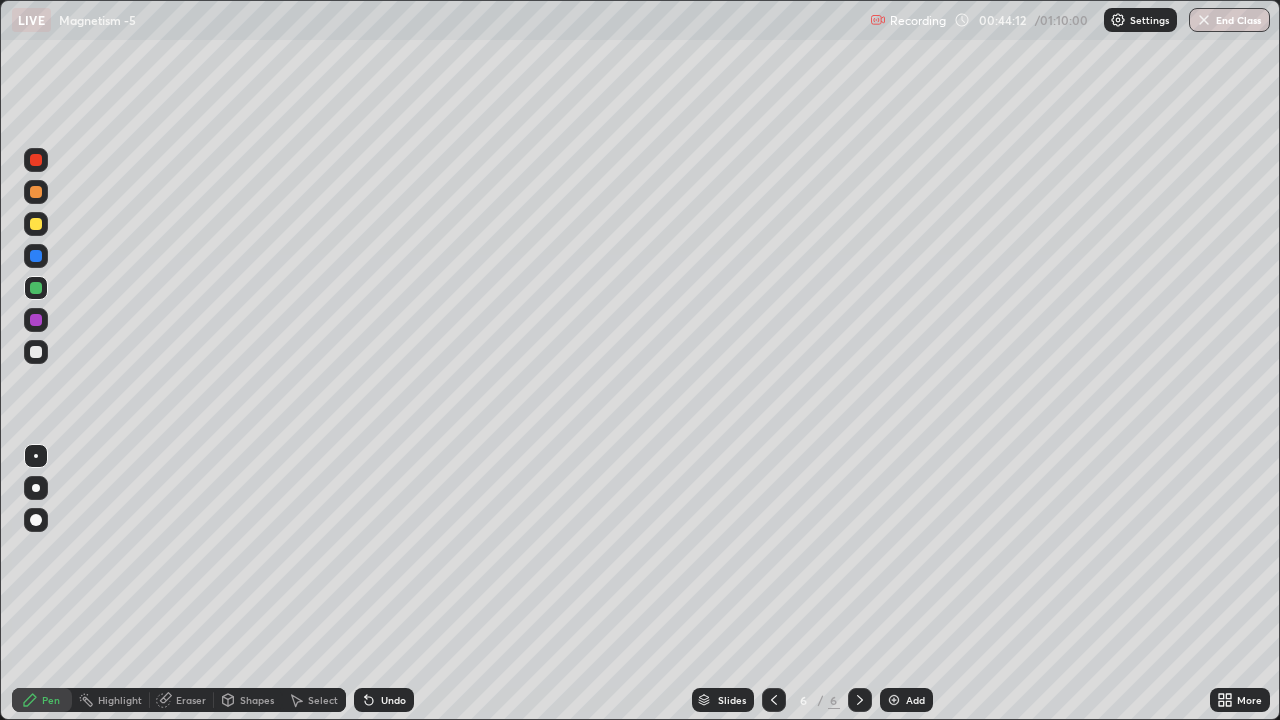 click at bounding box center [894, 700] 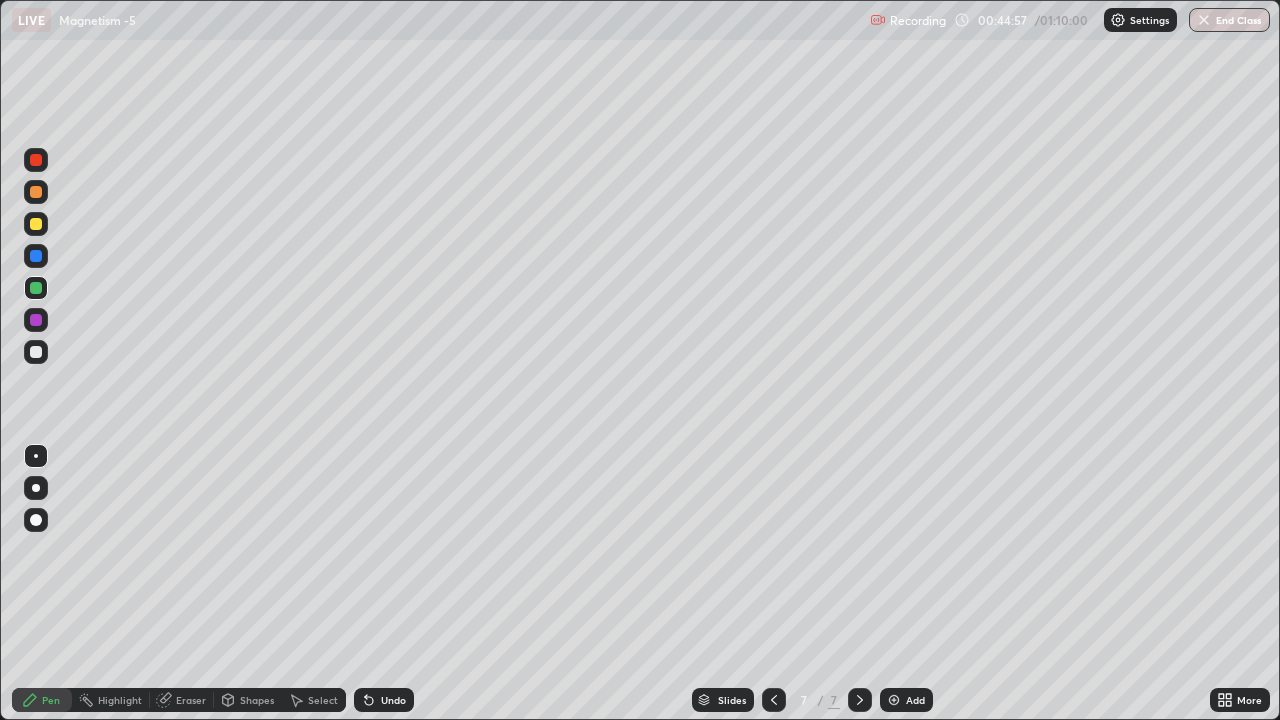 click on "Undo" at bounding box center [393, 700] 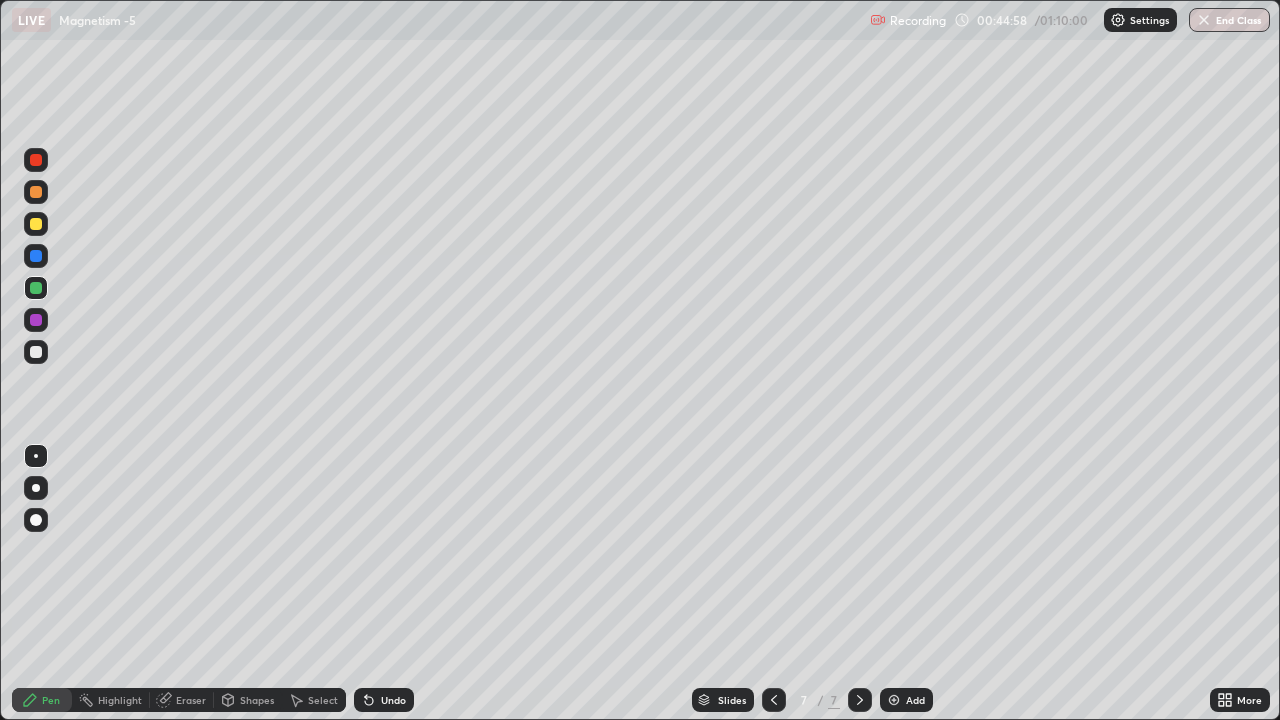 click on "Undo" at bounding box center (393, 700) 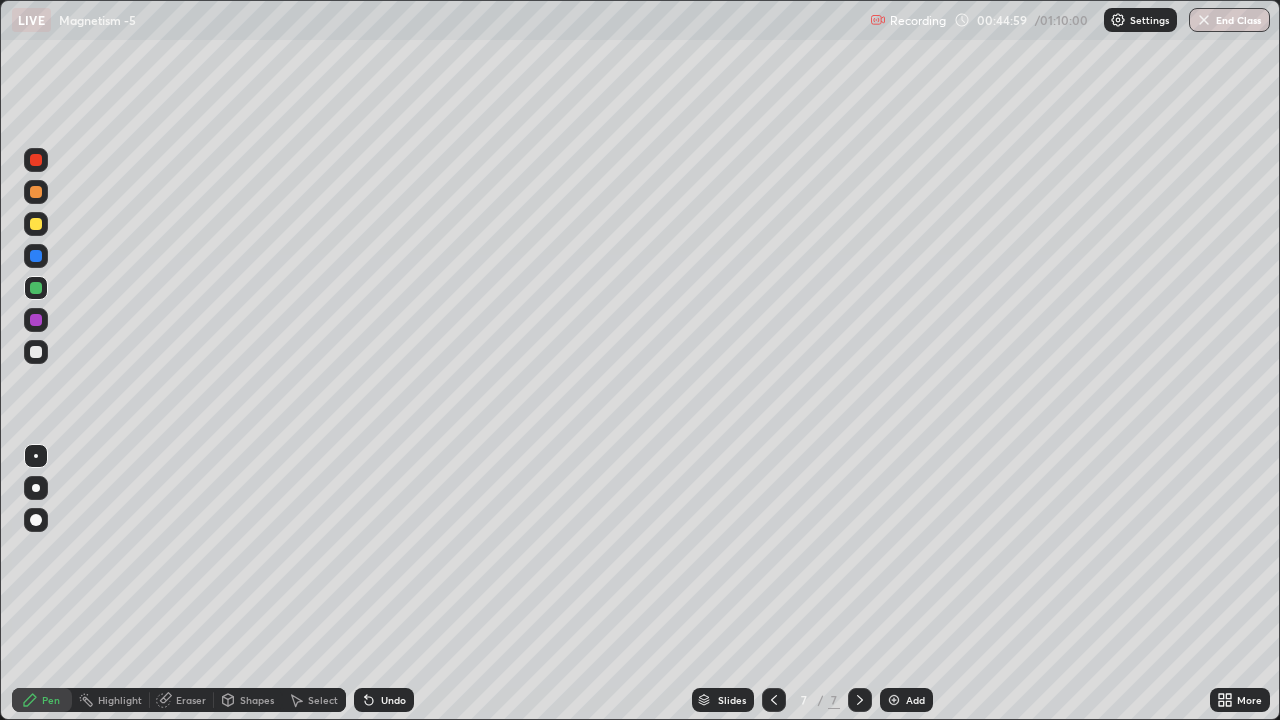 click on "Undo" at bounding box center [384, 700] 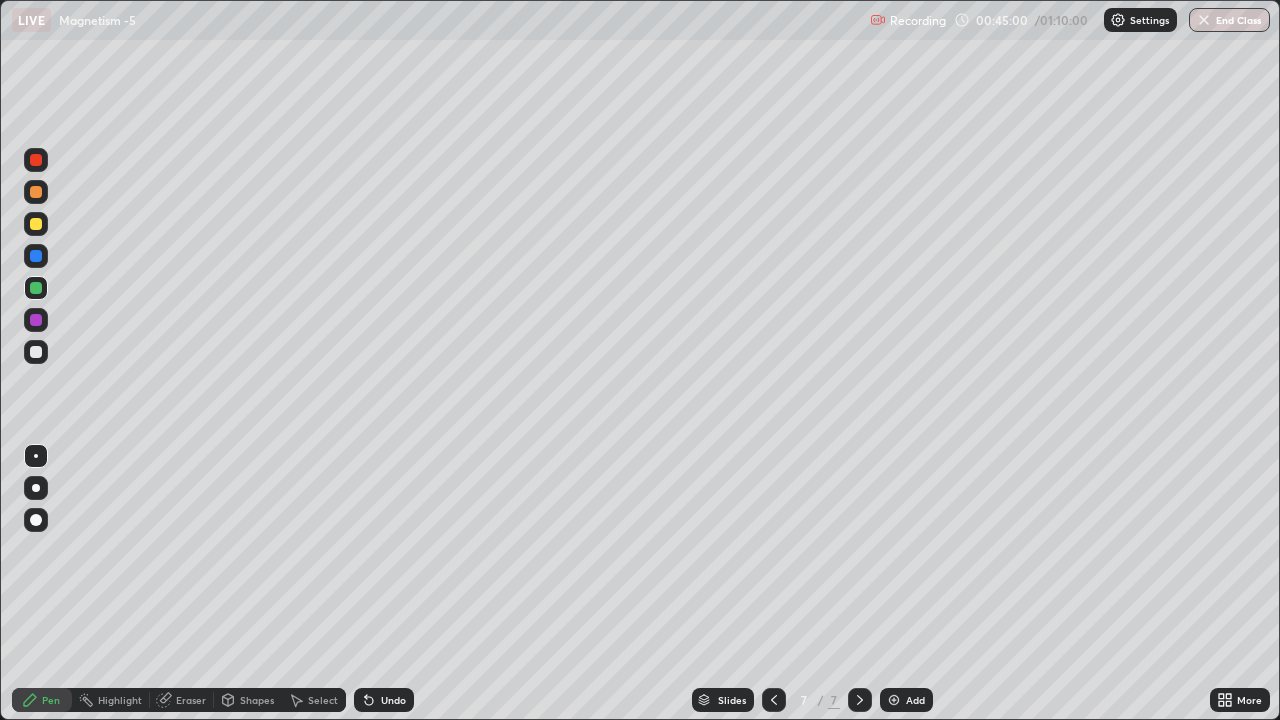 click on "Undo" at bounding box center [384, 700] 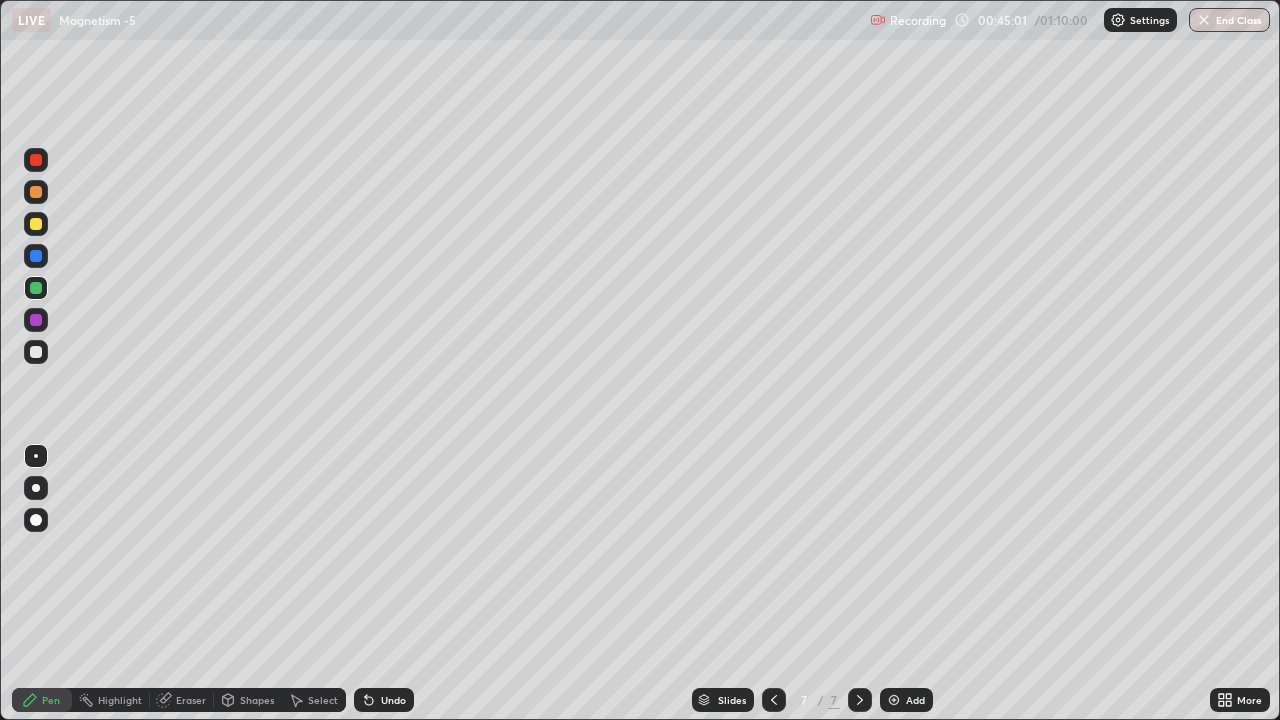 click on "Undo" at bounding box center (384, 700) 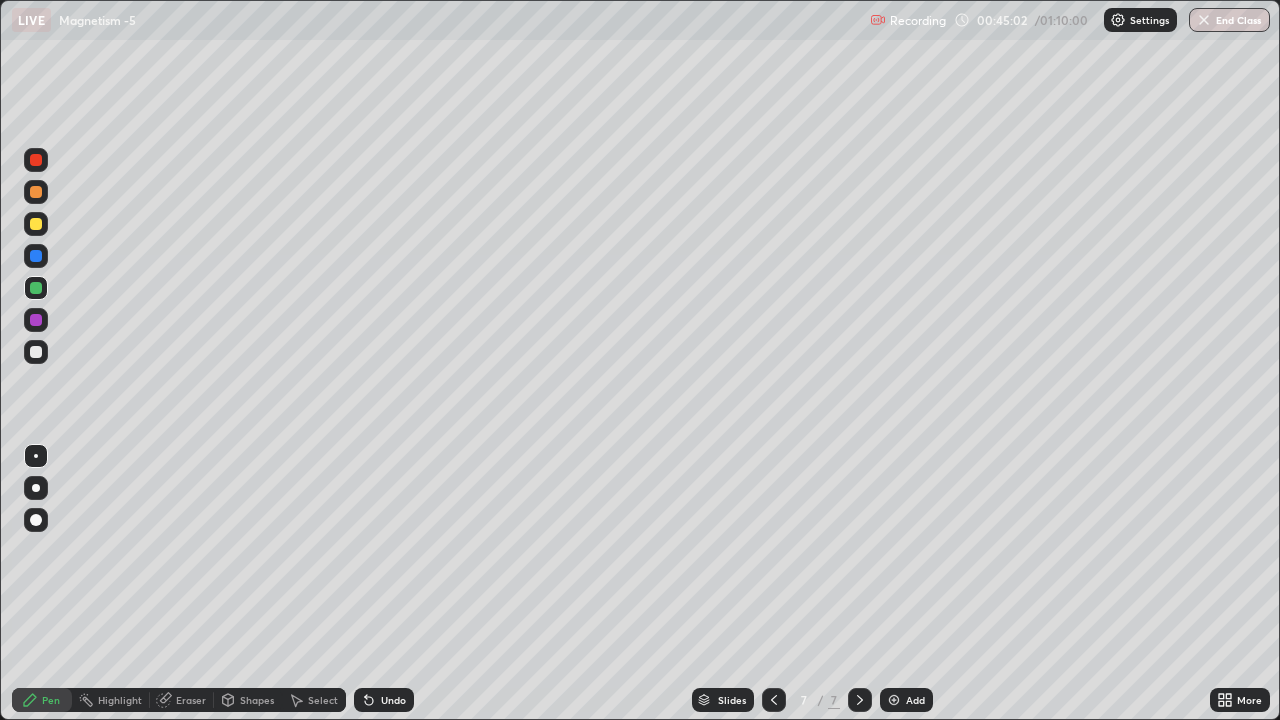 click on "Undo" at bounding box center (384, 700) 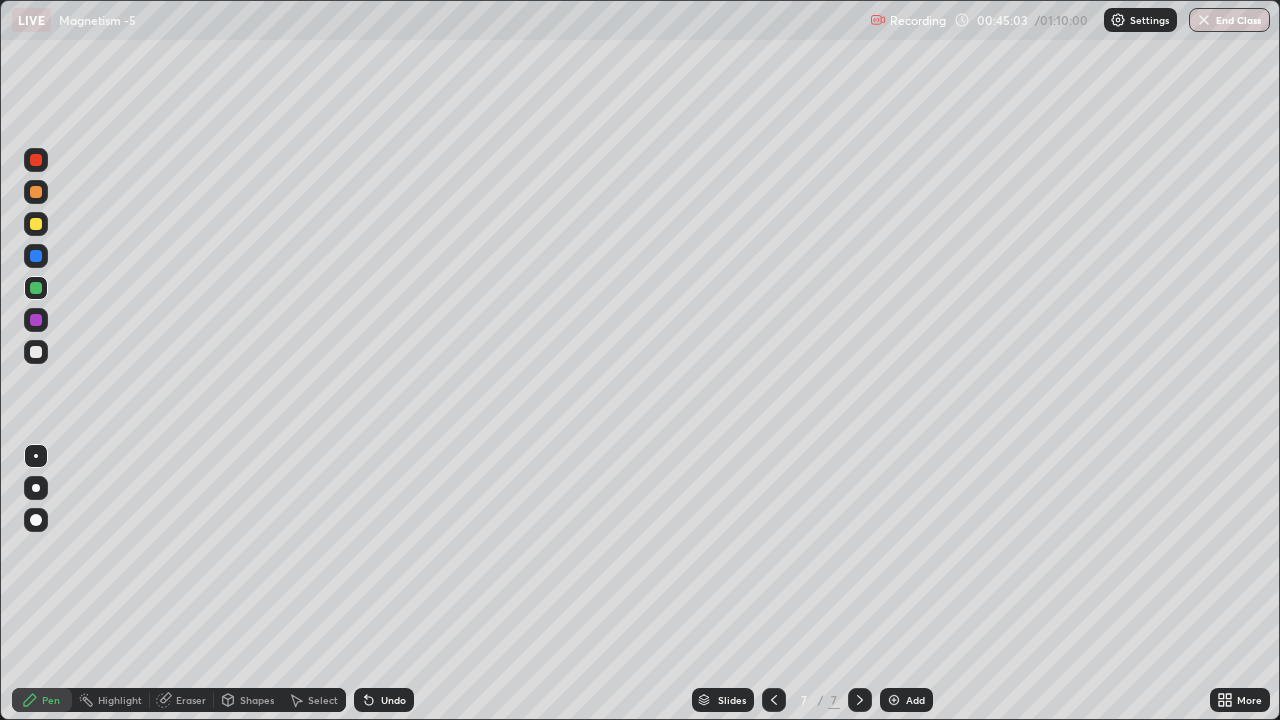 click 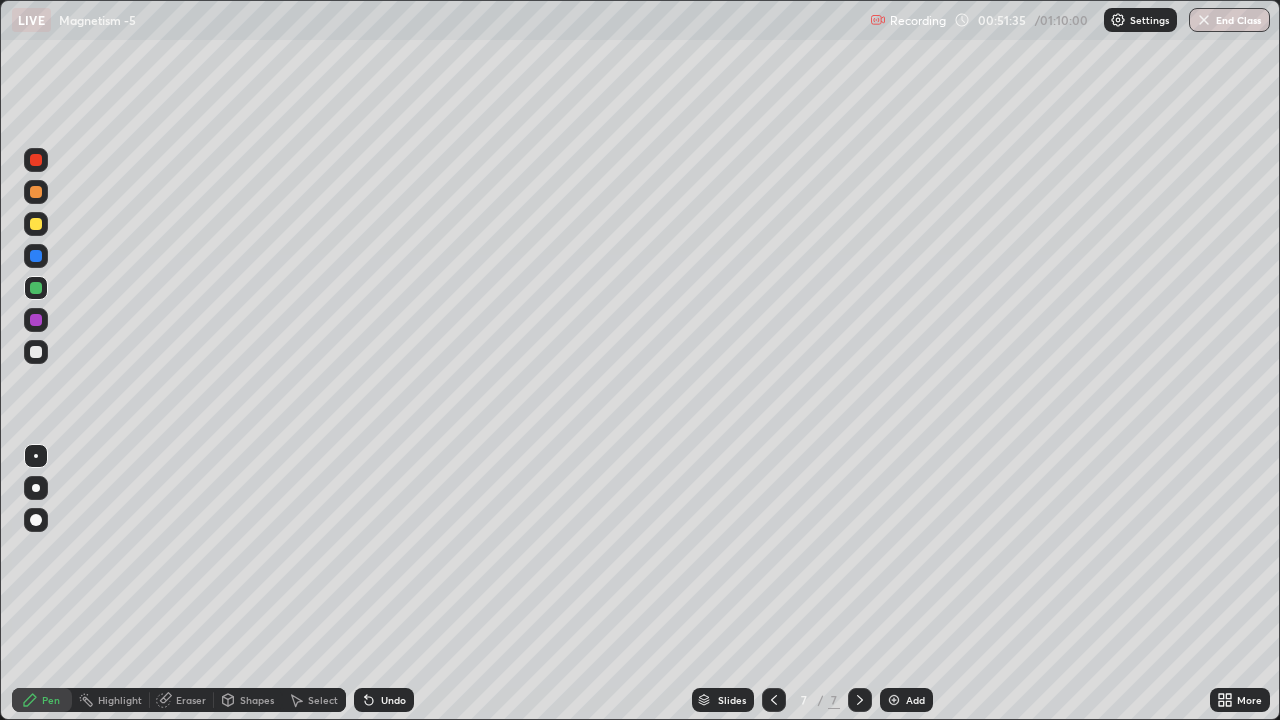 click at bounding box center [36, 320] 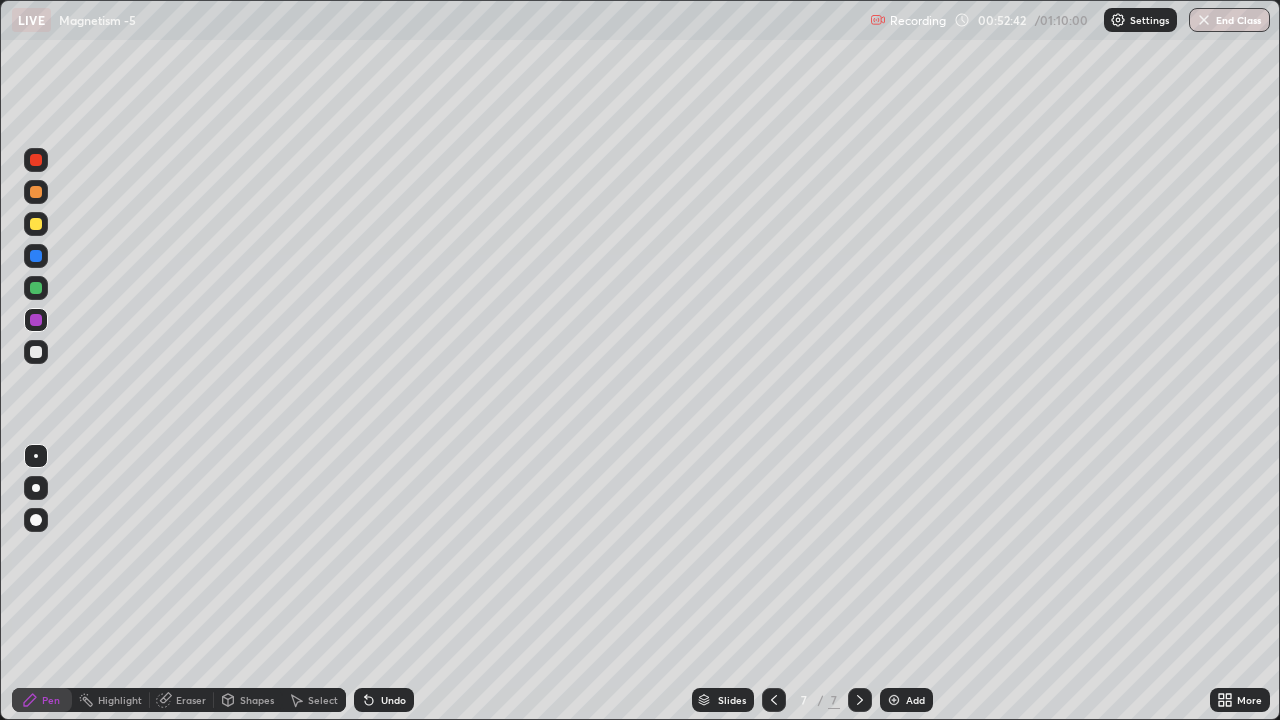 click at bounding box center (36, 288) 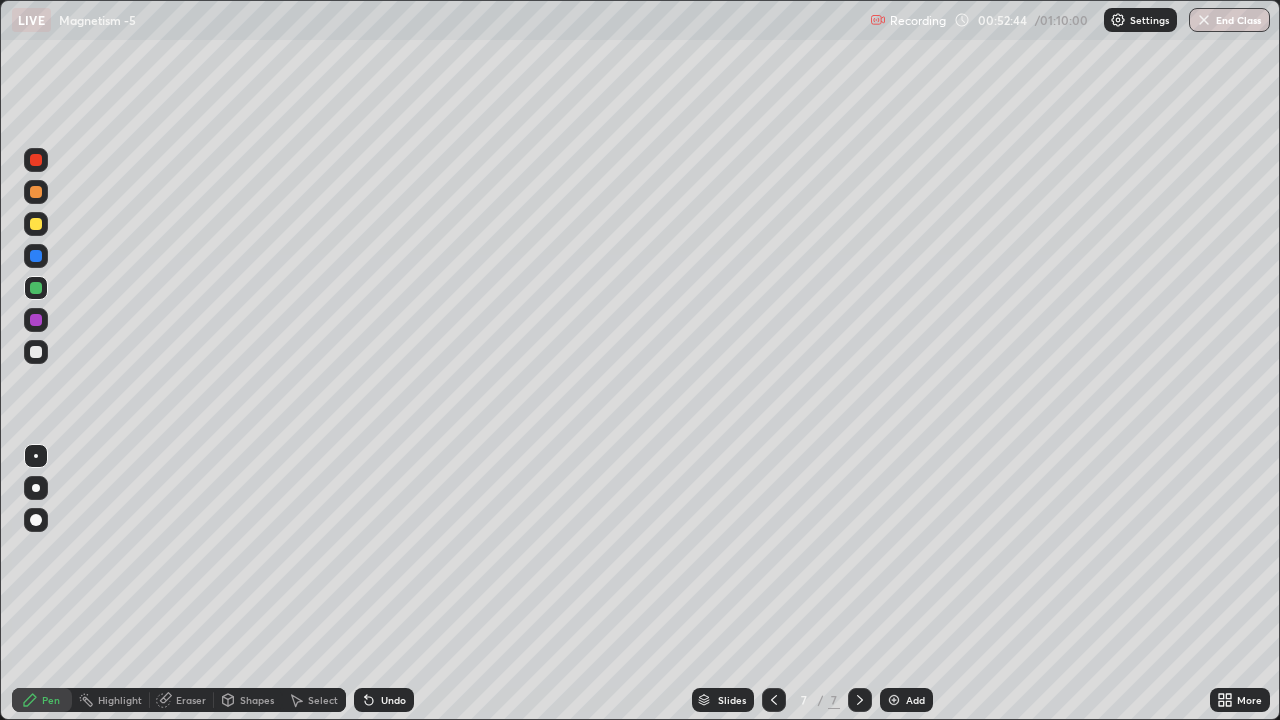 click at bounding box center (894, 700) 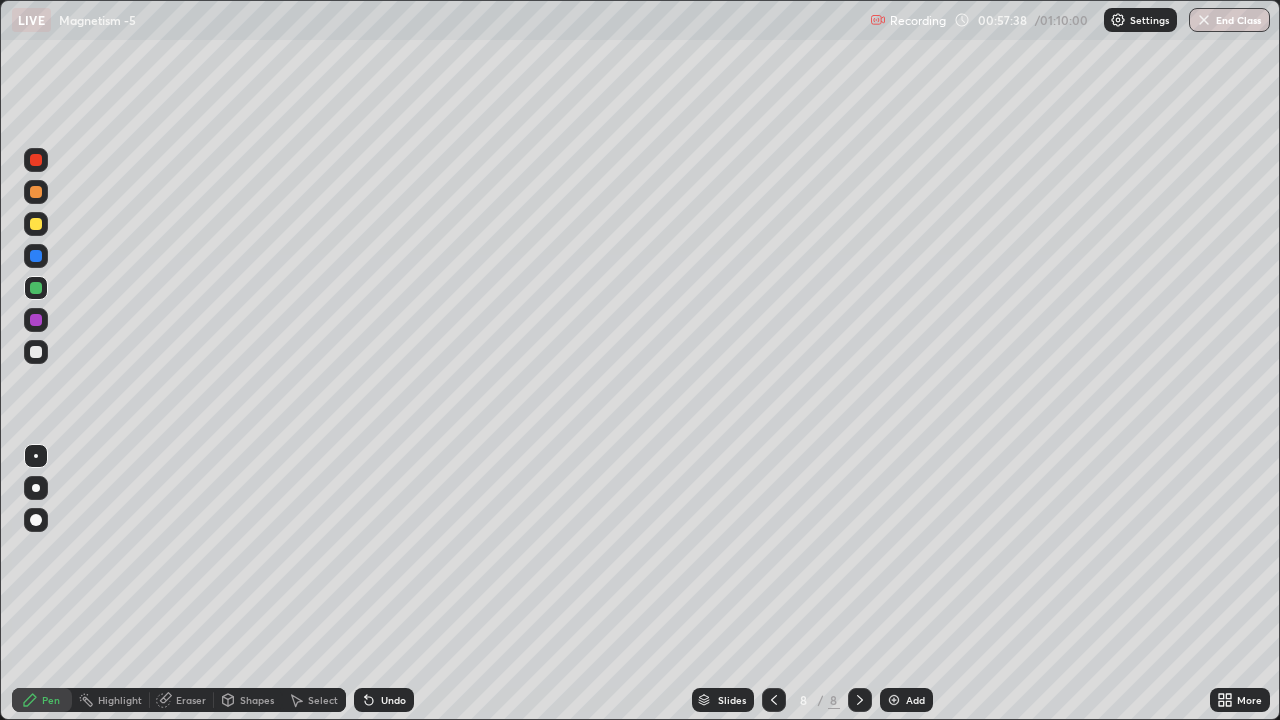 click 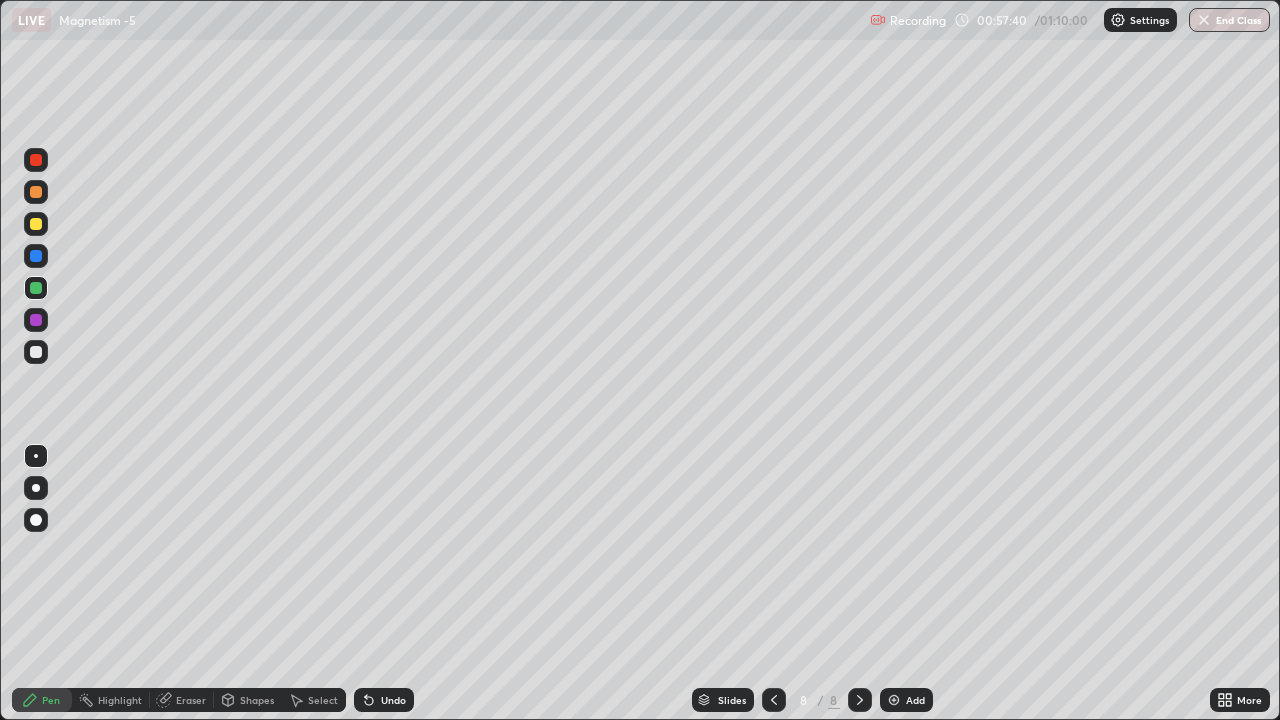 click on "Undo" at bounding box center (393, 700) 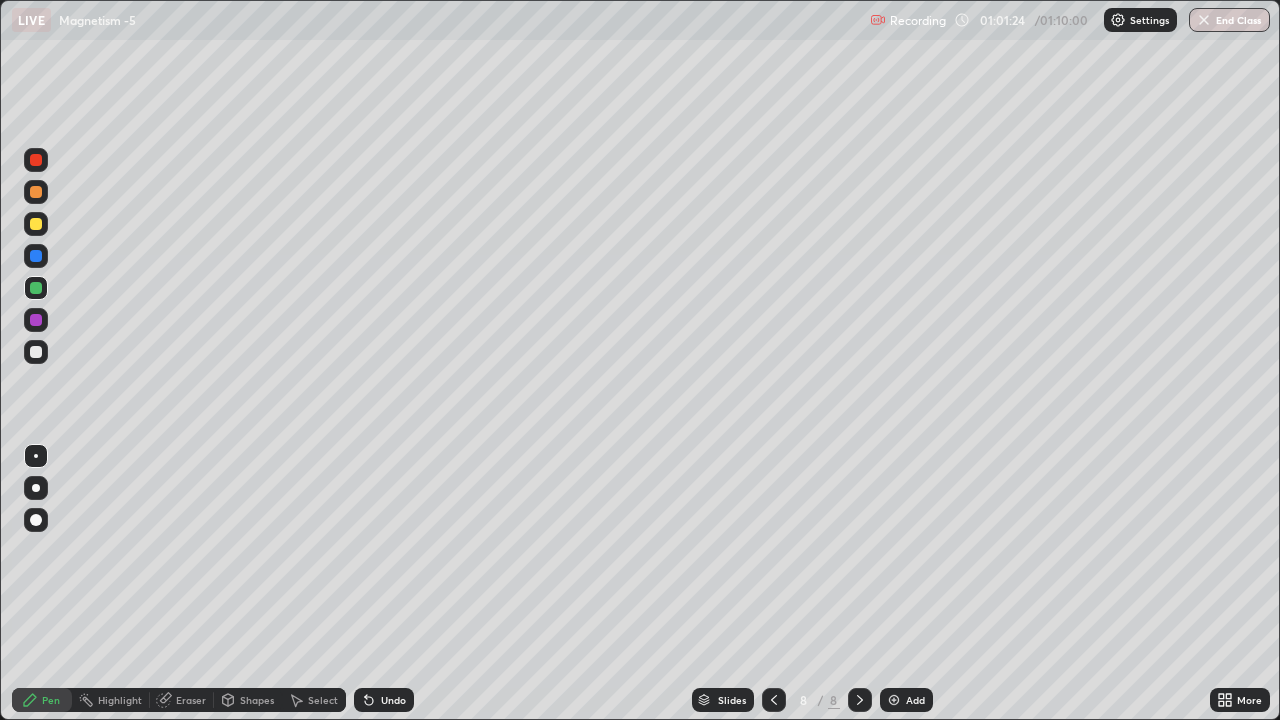 click on "End Class" at bounding box center (1229, 20) 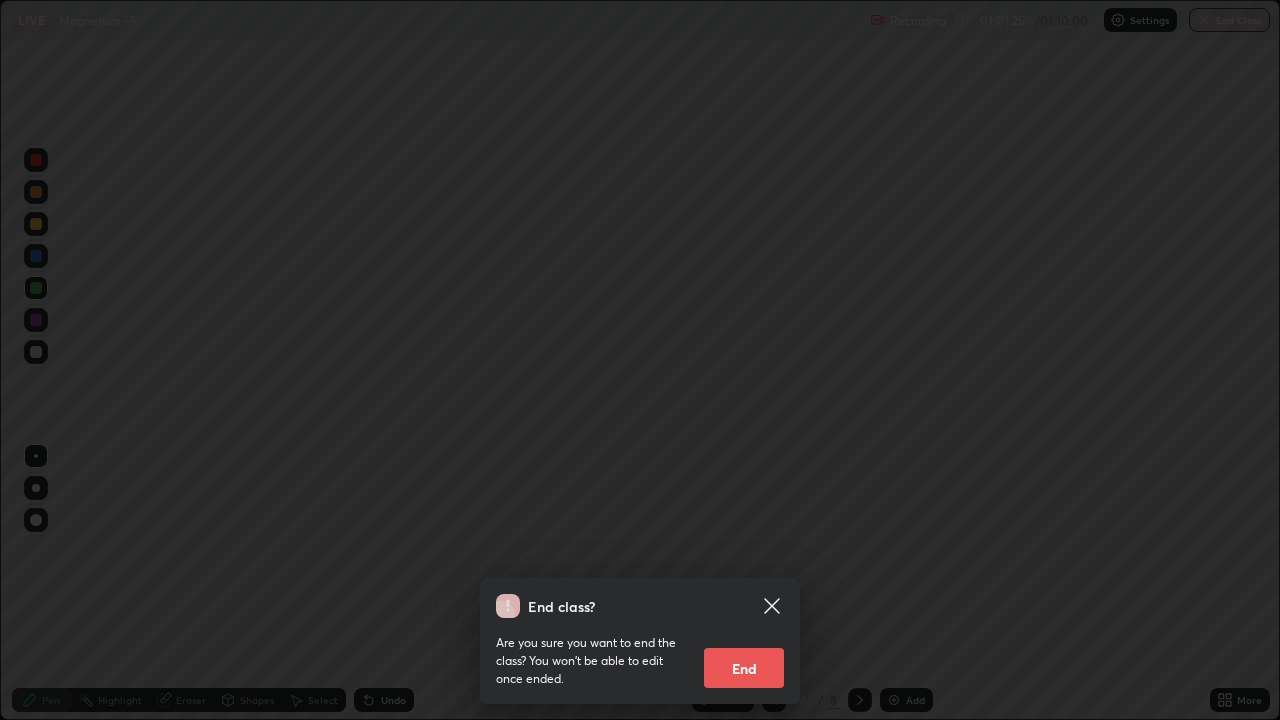 click on "End" at bounding box center [744, 668] 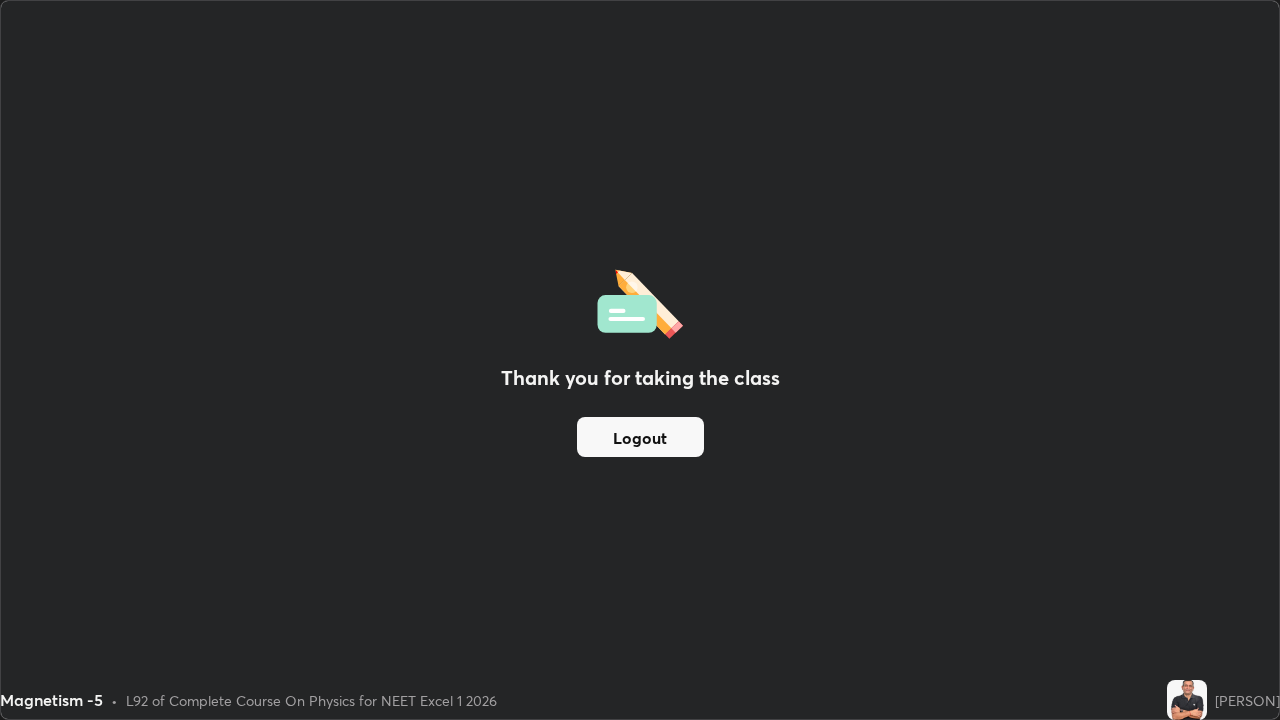 click on "Logout" at bounding box center (640, 437) 